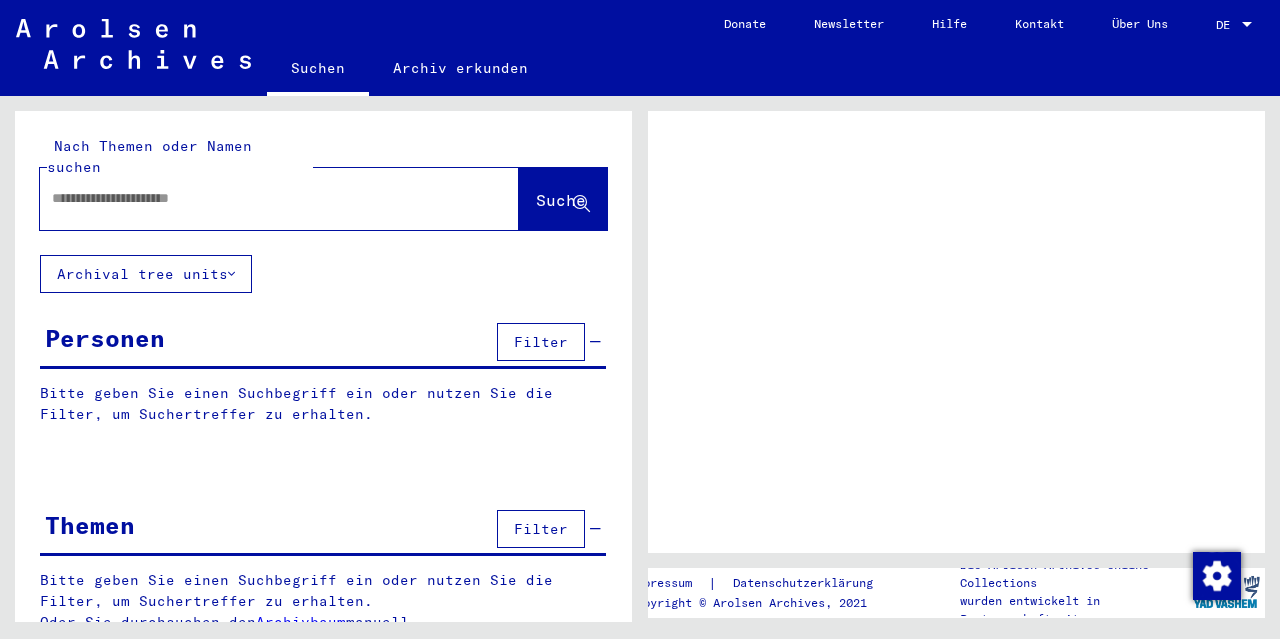scroll, scrollTop: 0, scrollLeft: 0, axis: both 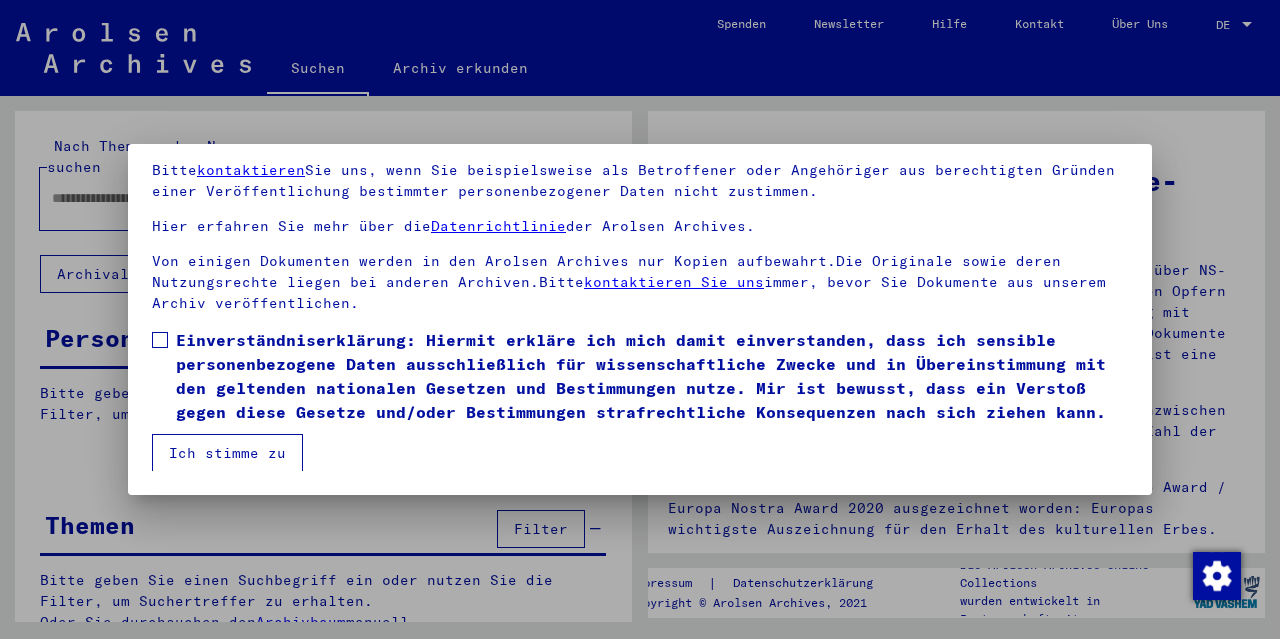 click at bounding box center (160, 340) 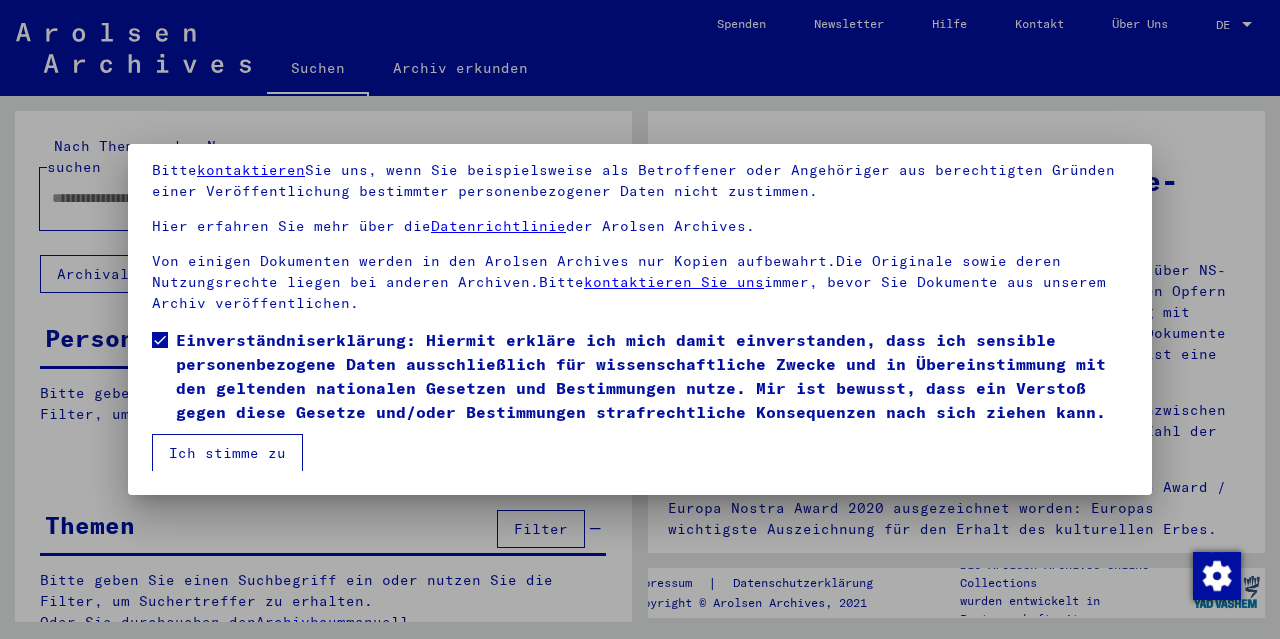 click on "Ich stimme zu" at bounding box center [227, 453] 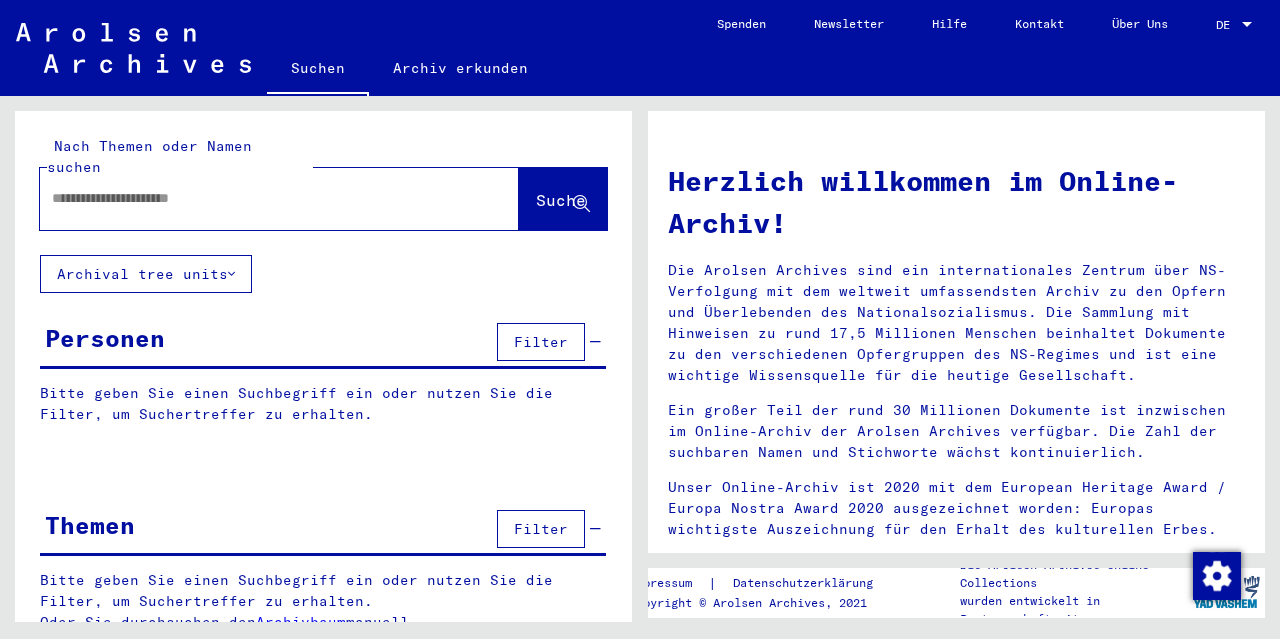 click 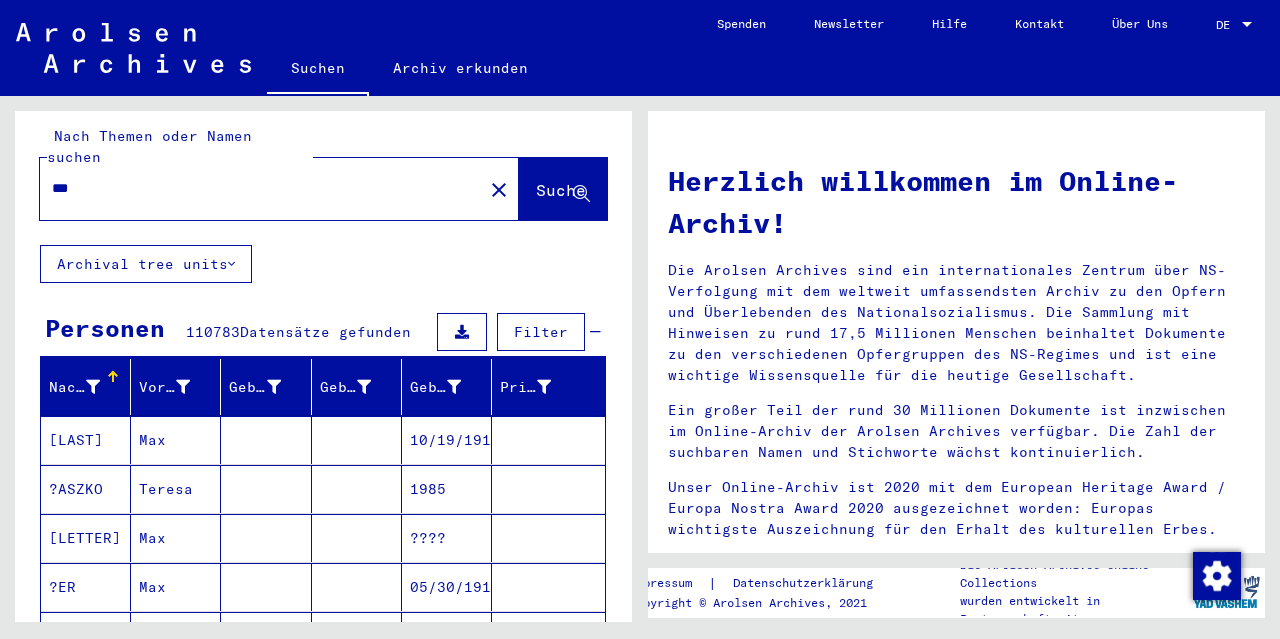 scroll, scrollTop: 0, scrollLeft: 0, axis: both 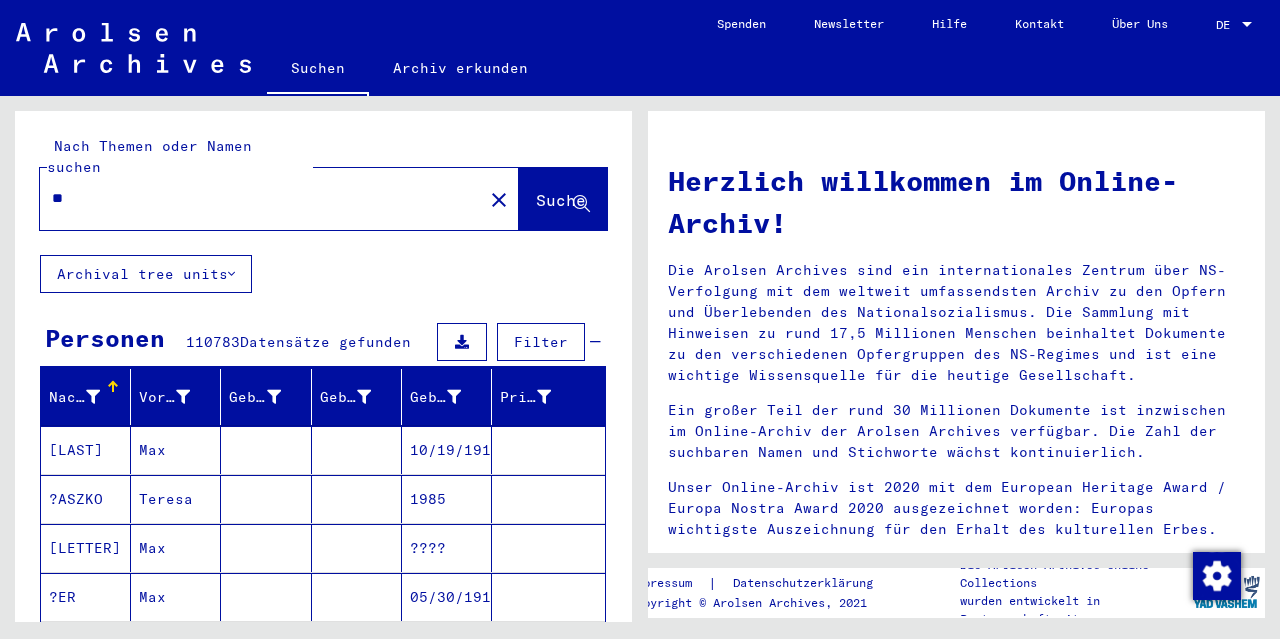 type on "*" 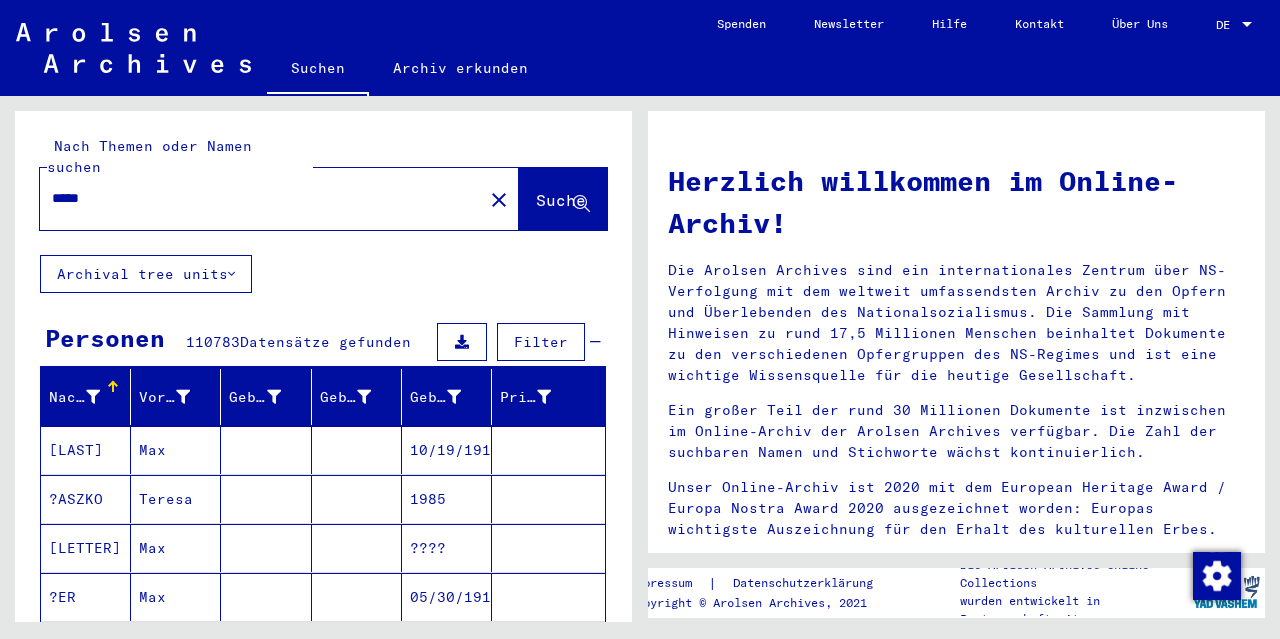 type on "*****" 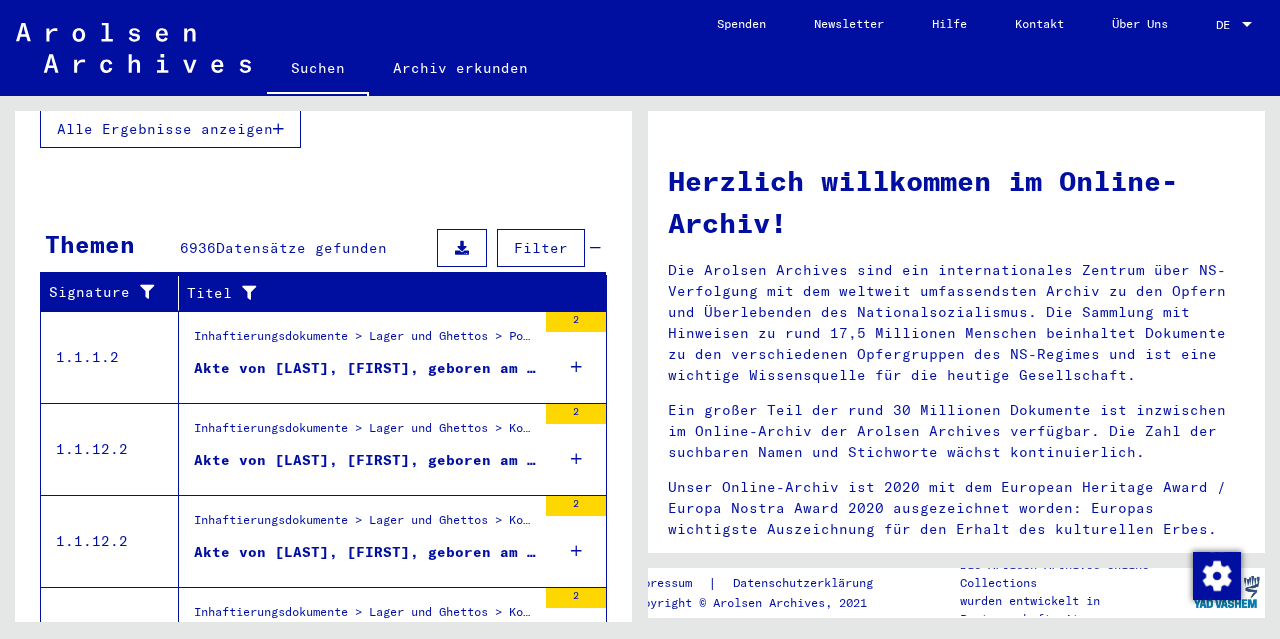 scroll, scrollTop: 398, scrollLeft: 0, axis: vertical 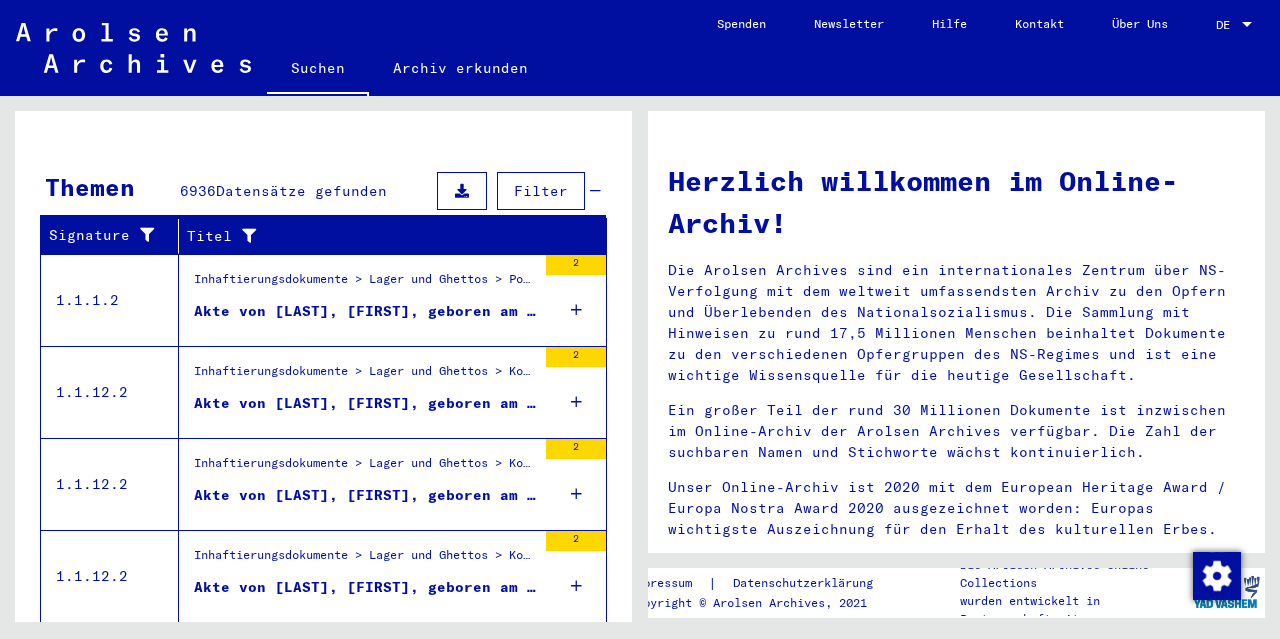 click on "Akte von [LAST], [FIRST], geboren am [DATE]" at bounding box center [365, 311] 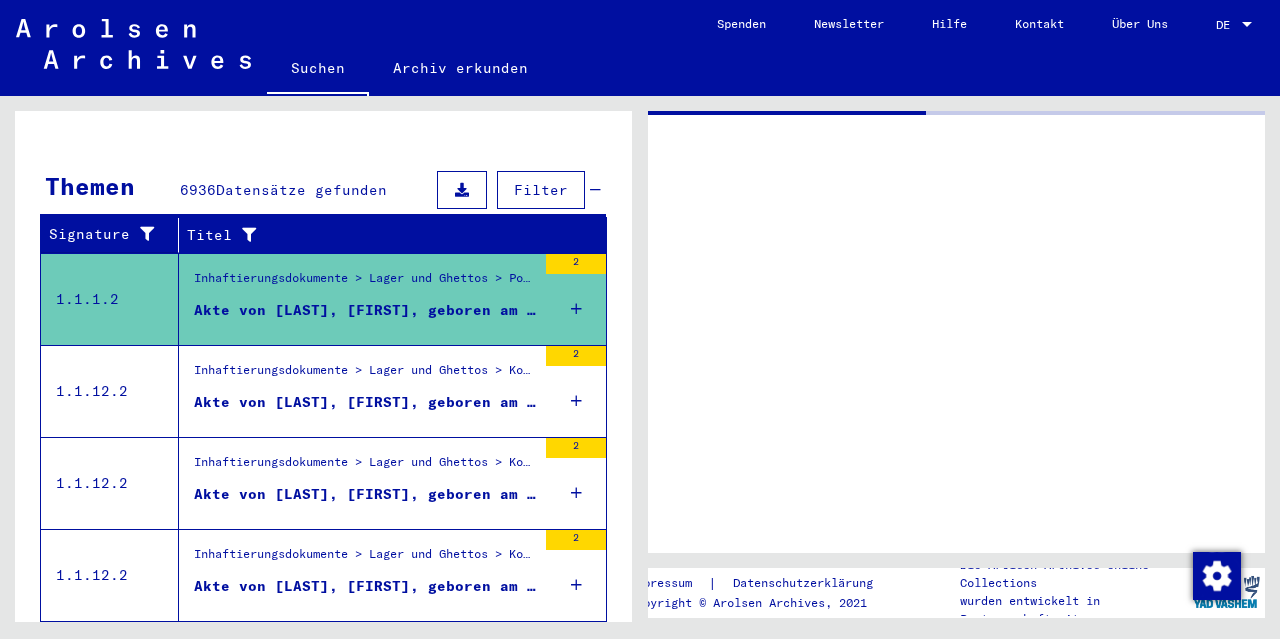 scroll, scrollTop: 285, scrollLeft: 0, axis: vertical 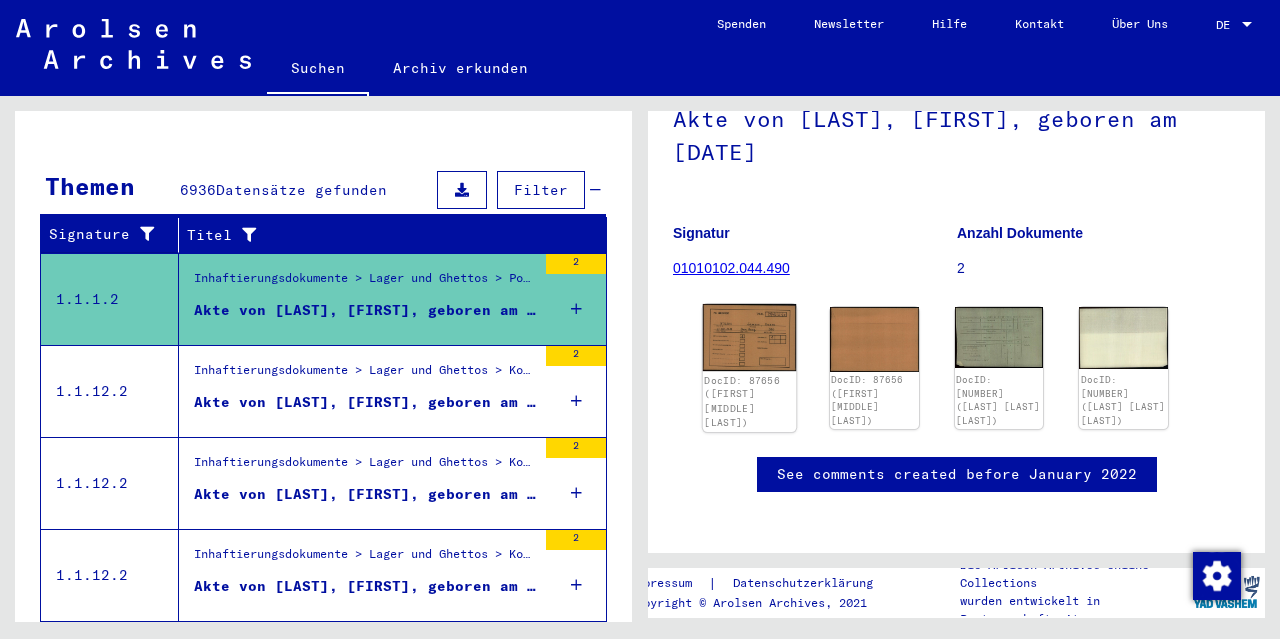 click 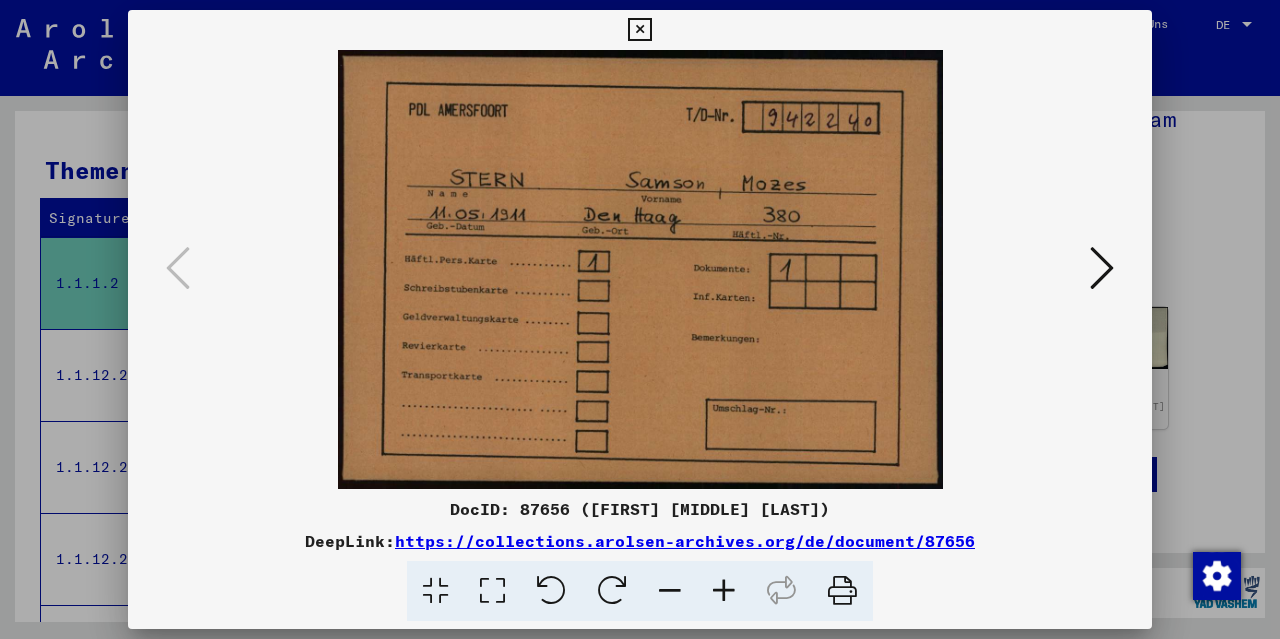 scroll, scrollTop: 269, scrollLeft: 0, axis: vertical 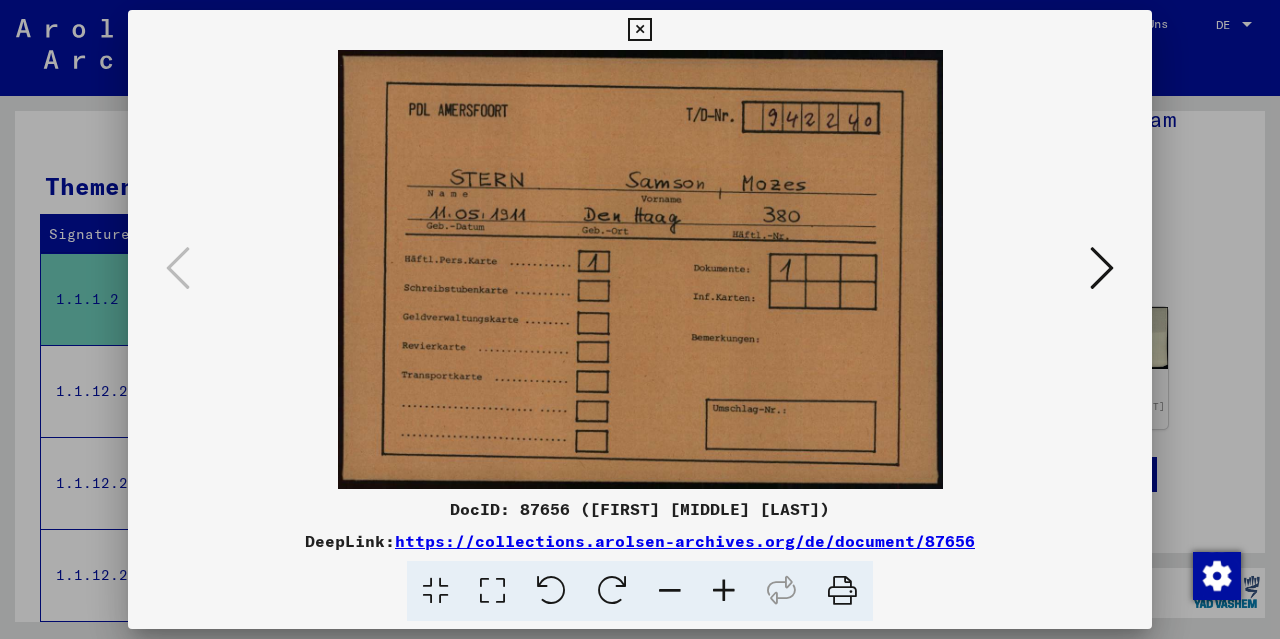 type 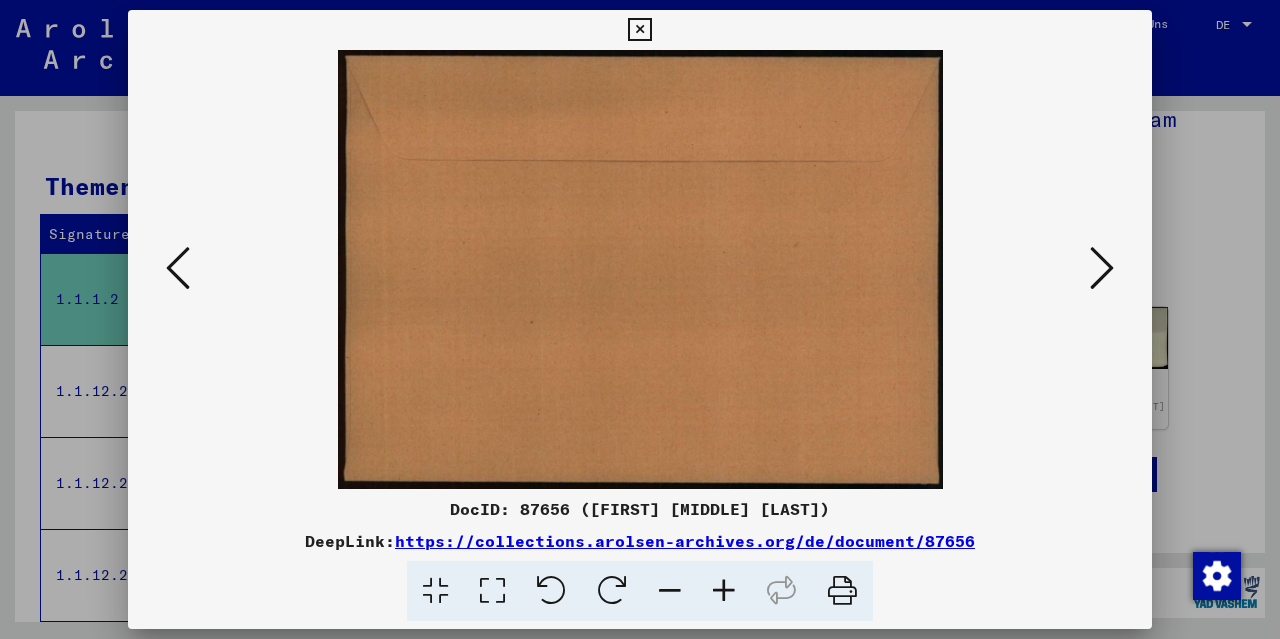 click at bounding box center [1102, 268] 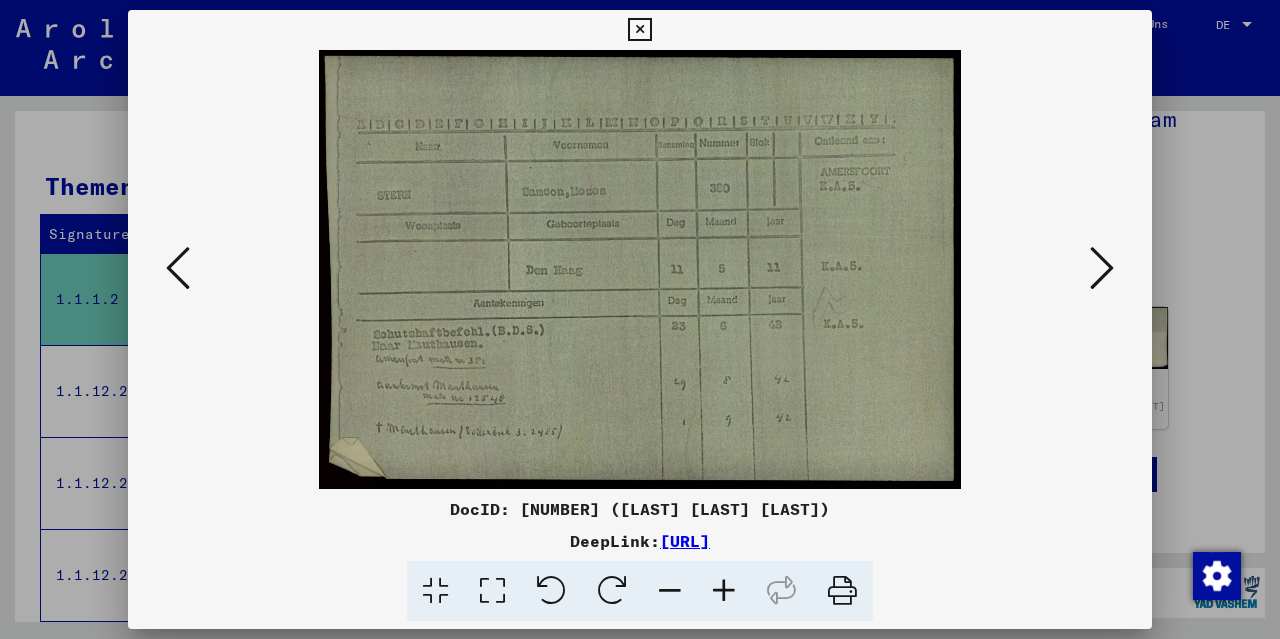 click at bounding box center (1102, 268) 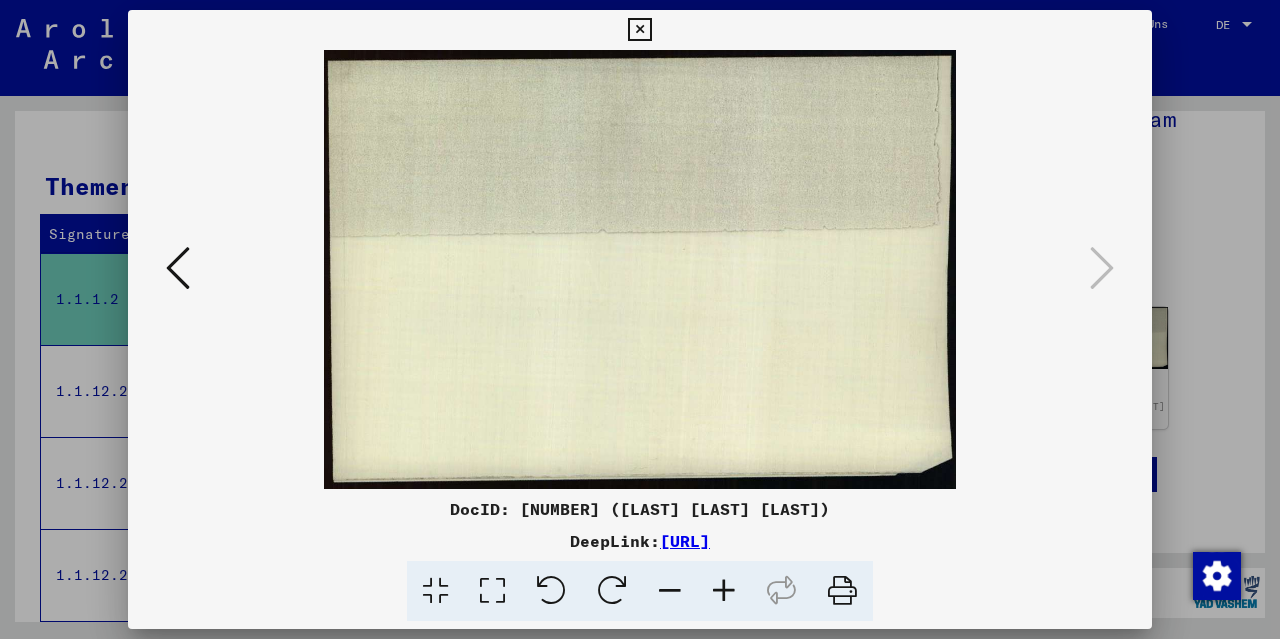 click at bounding box center [639, 30] 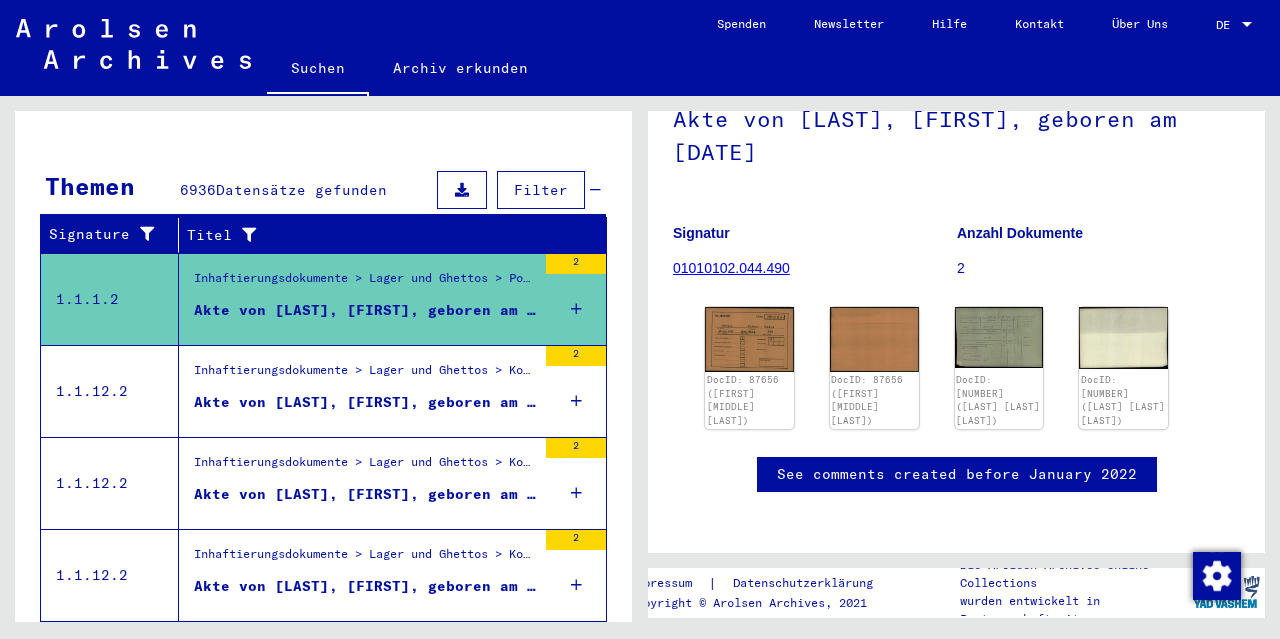 scroll, scrollTop: 0, scrollLeft: 0, axis: both 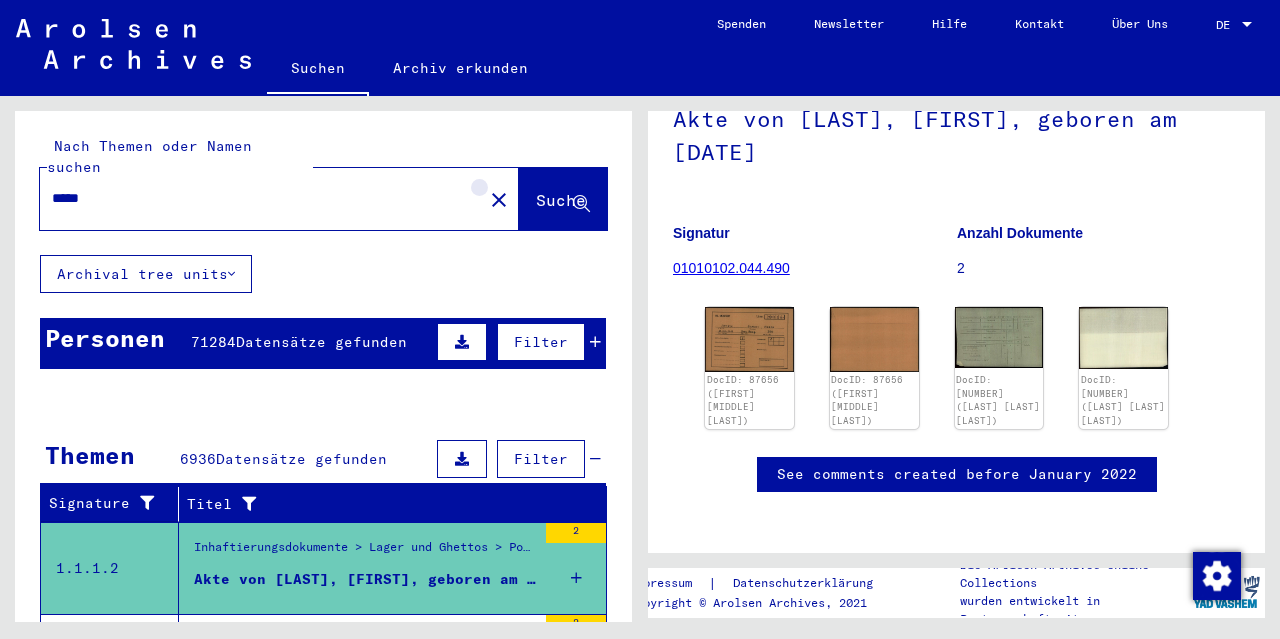 click on "close" 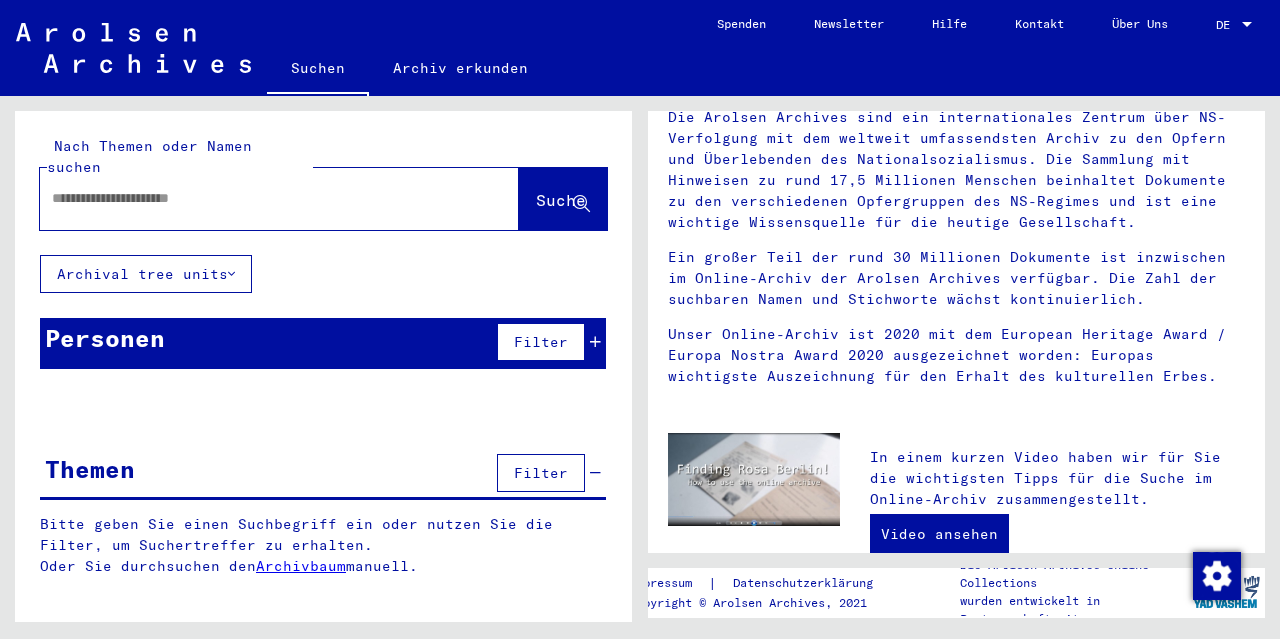 scroll, scrollTop: 0, scrollLeft: 0, axis: both 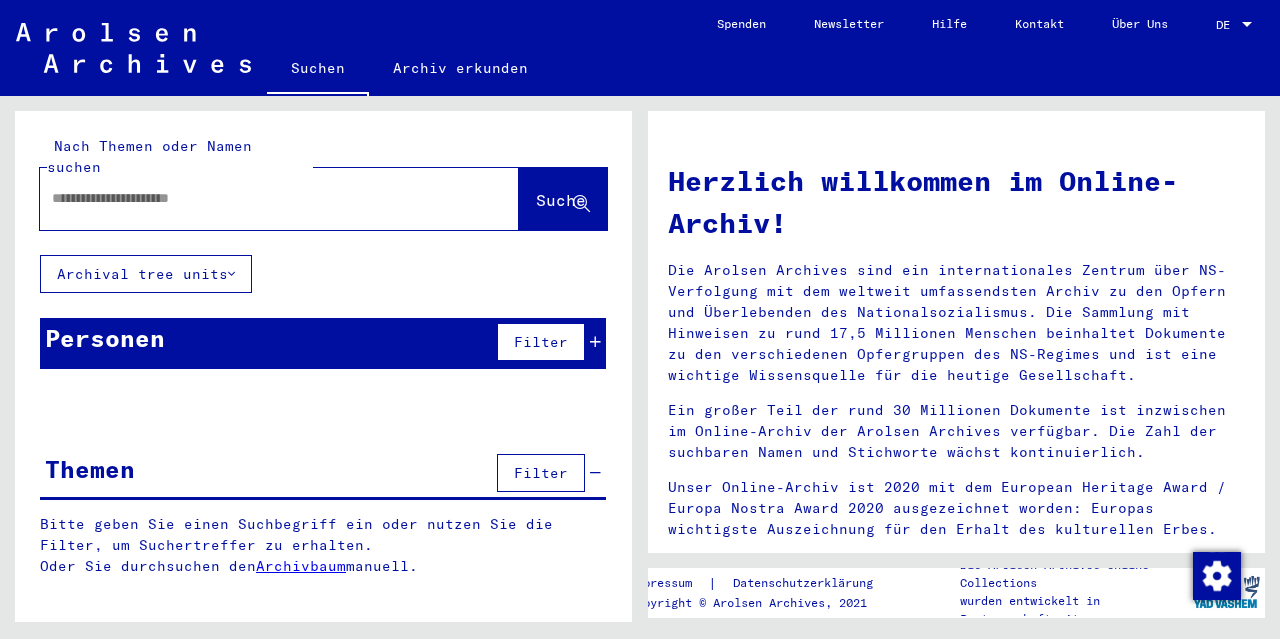 click at bounding box center (255, 198) 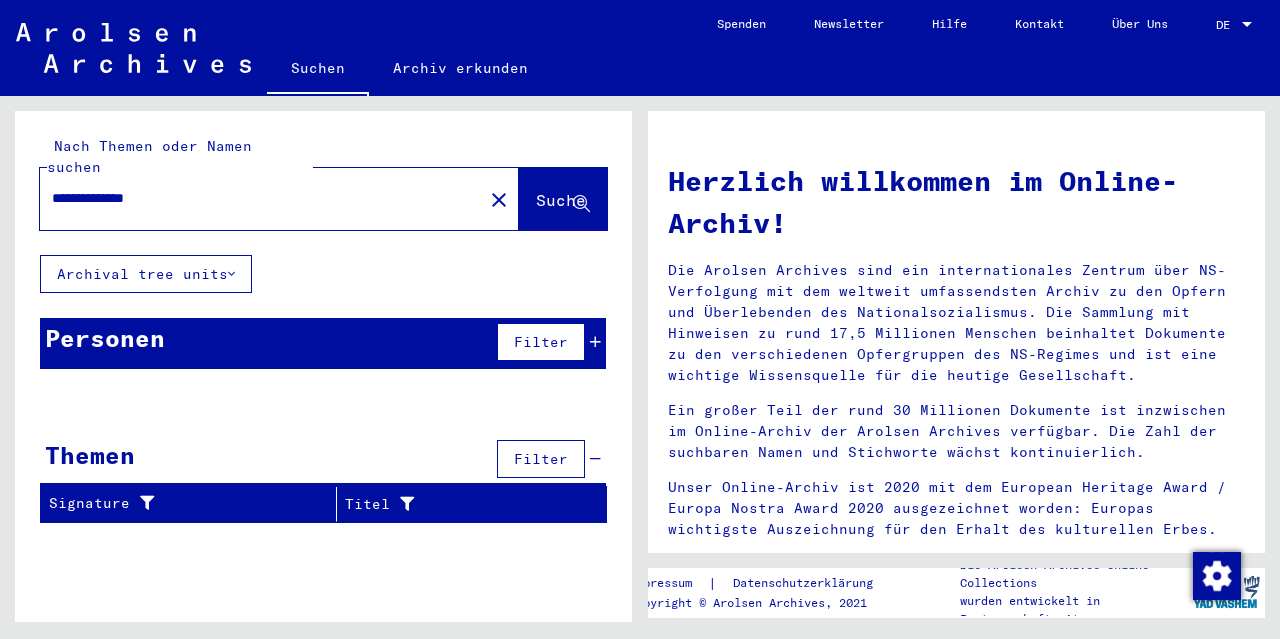 drag, startPoint x: 129, startPoint y: 179, endPoint x: 0, endPoint y: 177, distance: 129.0155 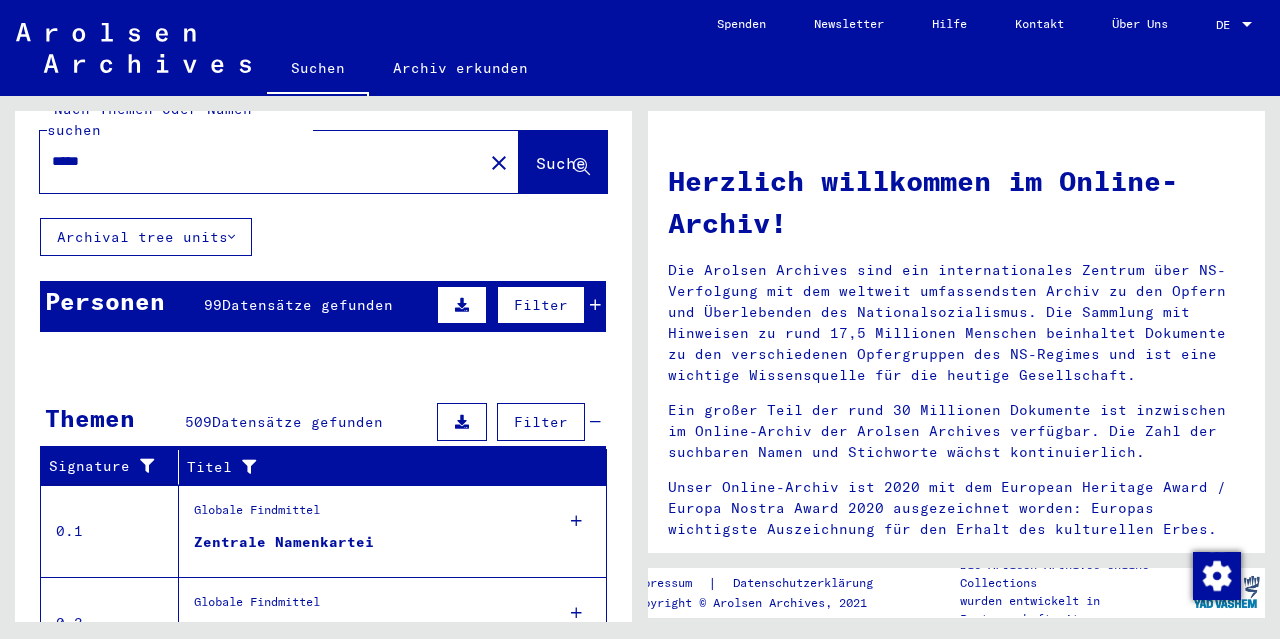 scroll, scrollTop: 20, scrollLeft: 0, axis: vertical 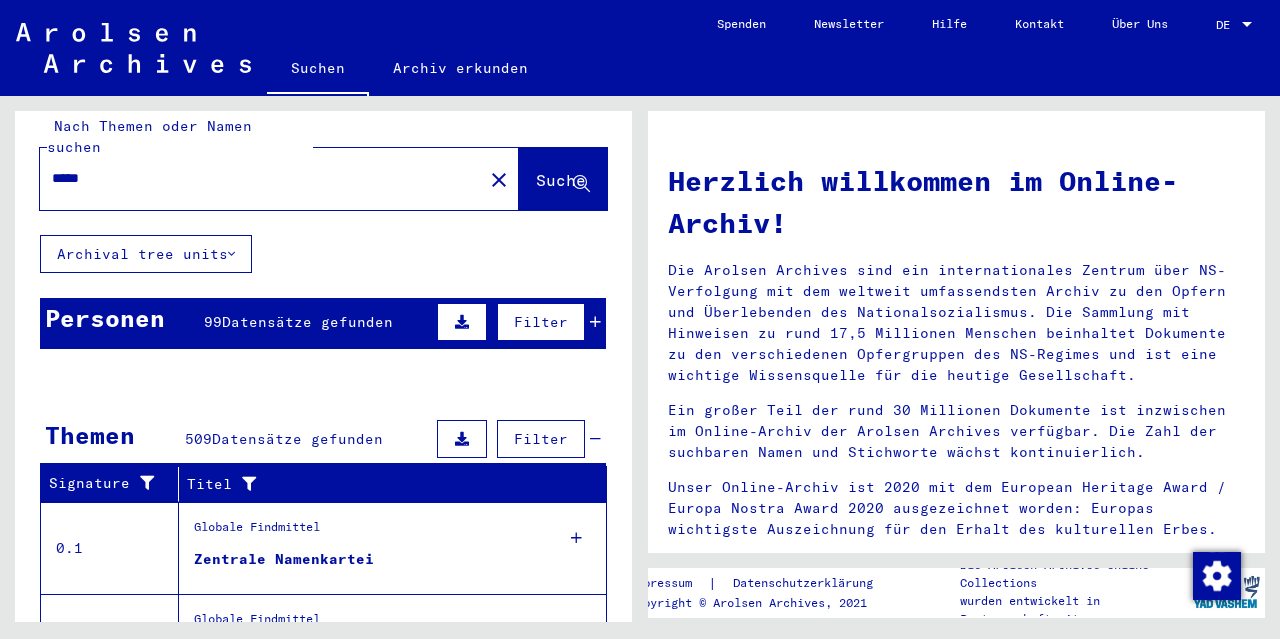 drag, startPoint x: 204, startPoint y: 155, endPoint x: 0, endPoint y: 195, distance: 207.88458 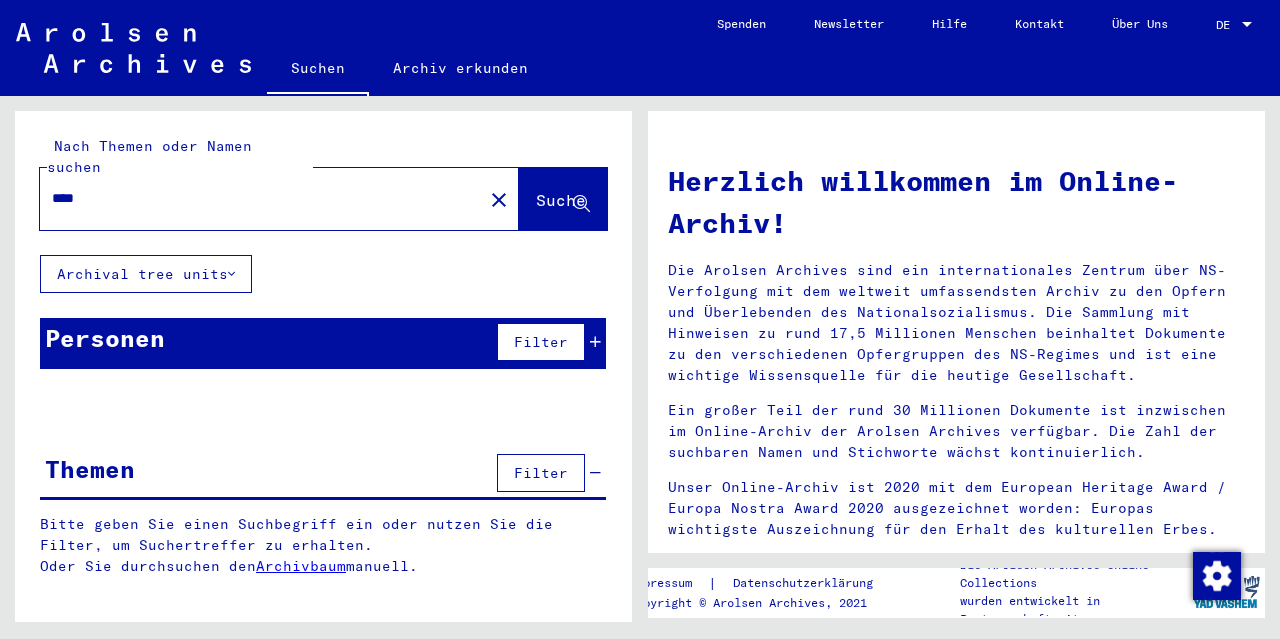 scroll, scrollTop: 0, scrollLeft: 0, axis: both 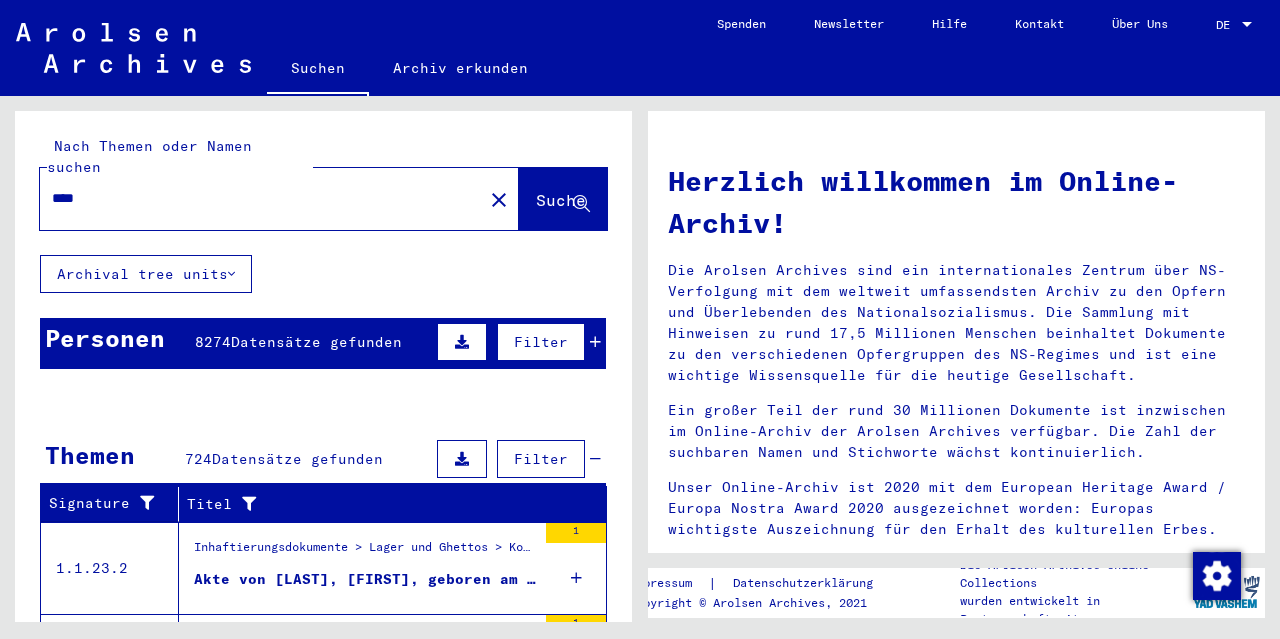 click on "Filter" at bounding box center [516, 342] 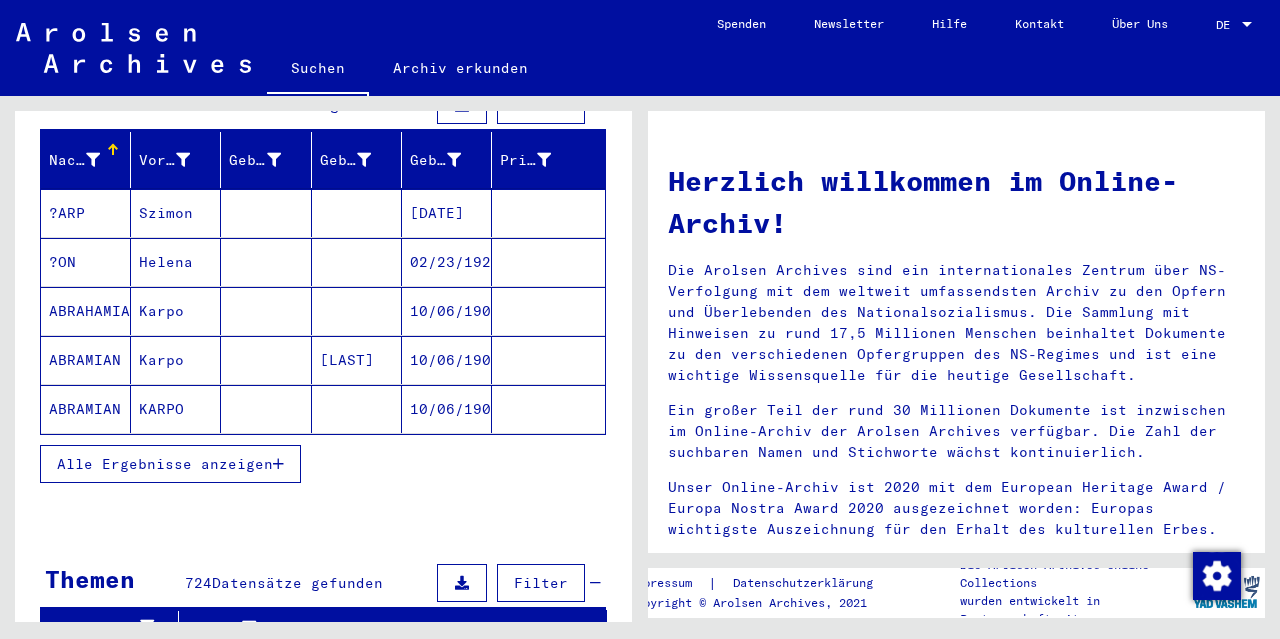 scroll, scrollTop: 279, scrollLeft: 0, axis: vertical 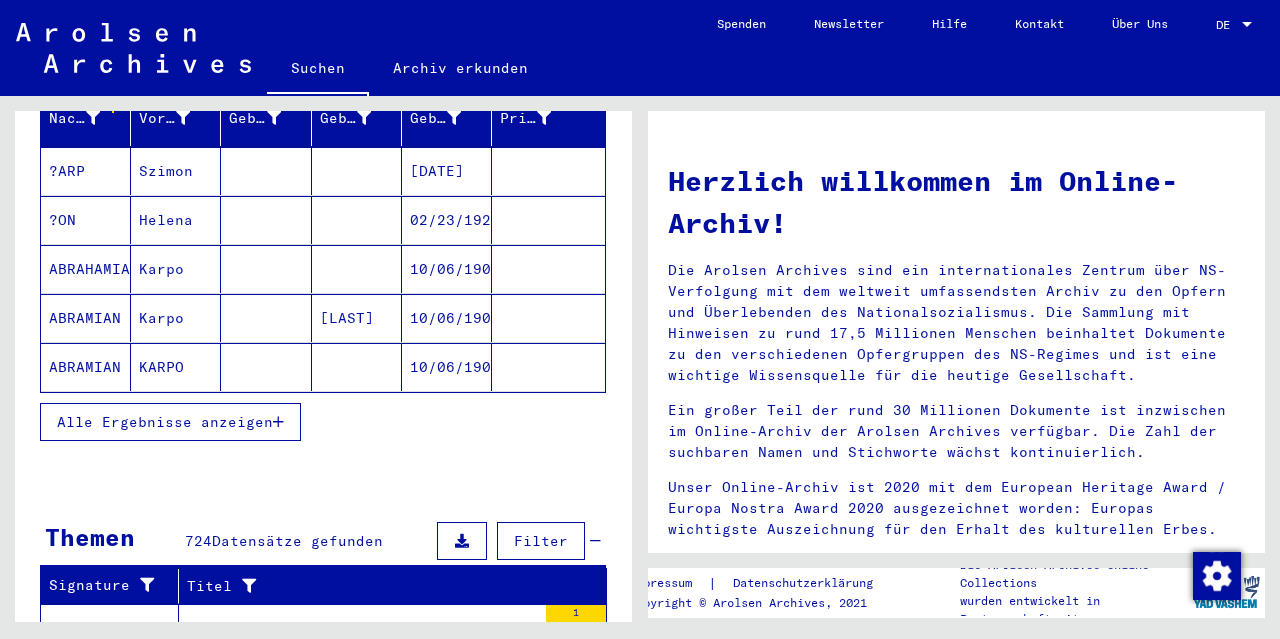 click on "ABRAHAMIAN" at bounding box center [86, 318] 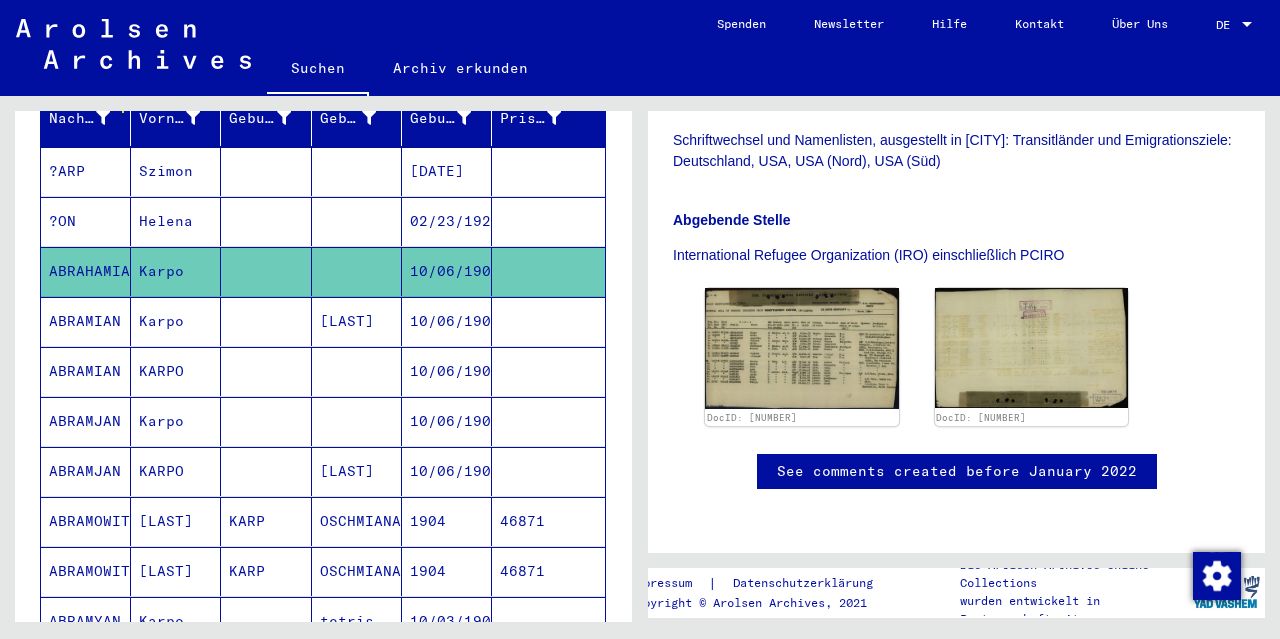 scroll, scrollTop: 462, scrollLeft: 0, axis: vertical 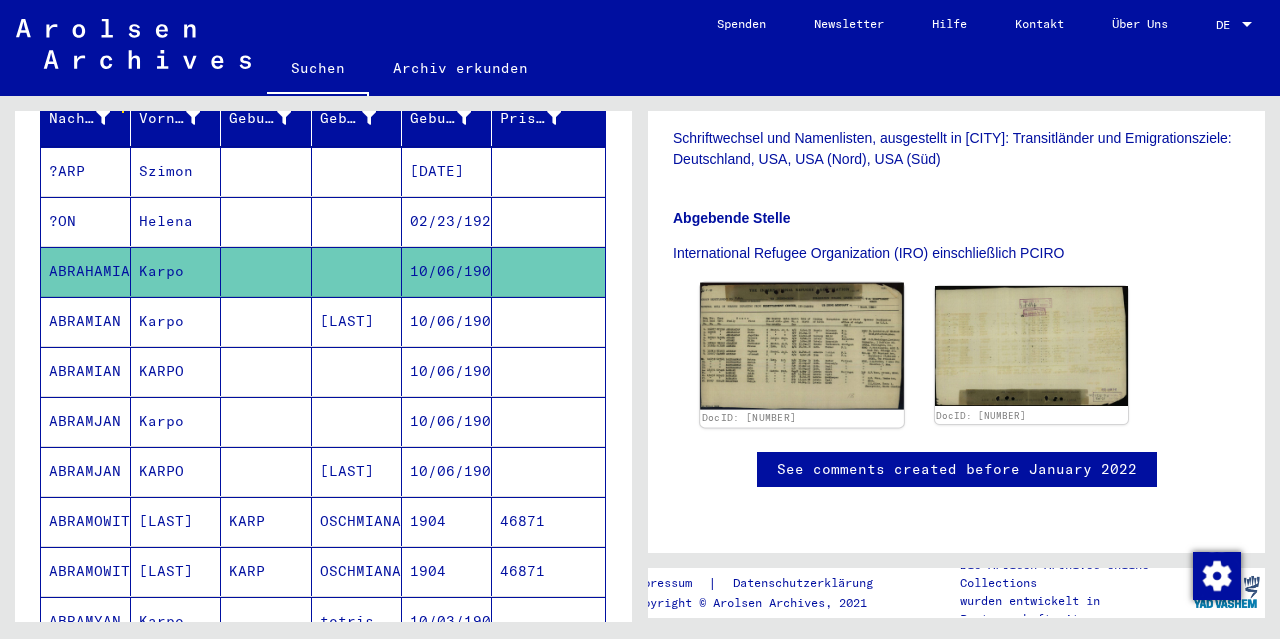 click 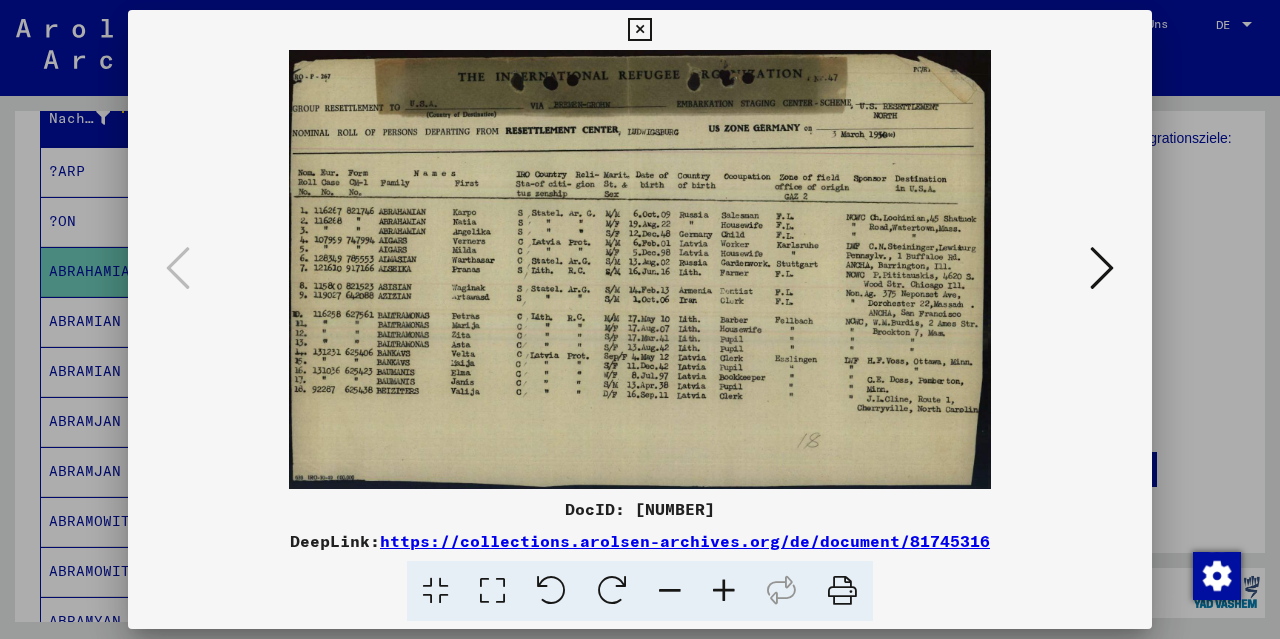 click at bounding box center (1102, 268) 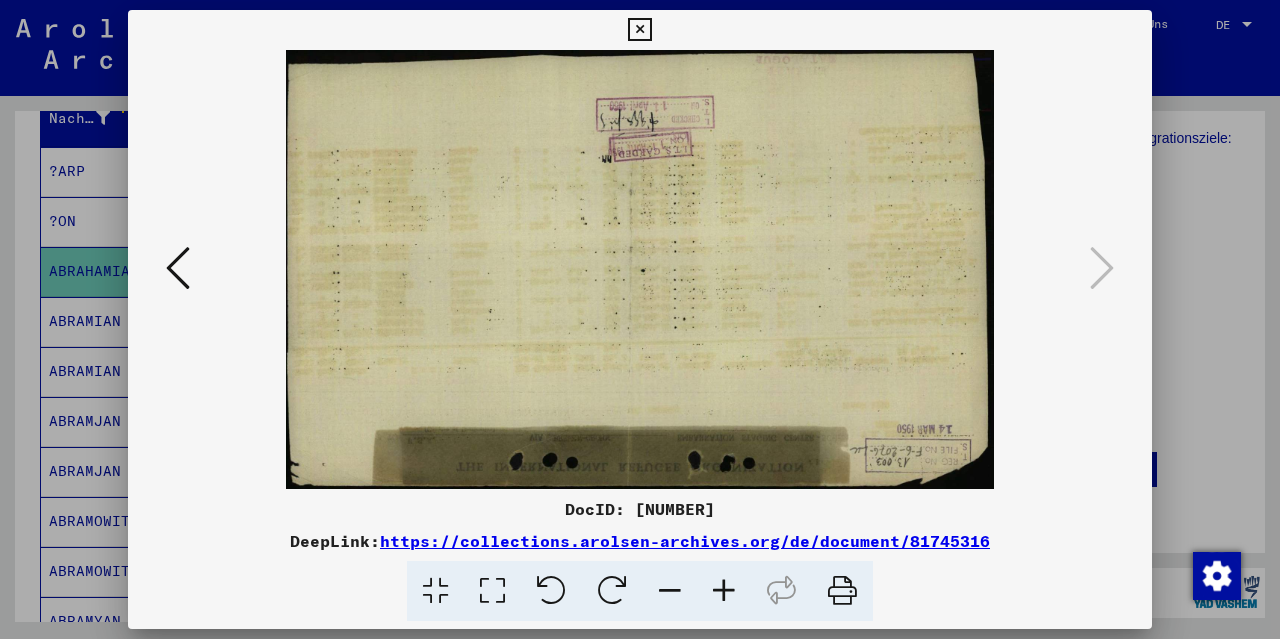 click at bounding box center (639, 30) 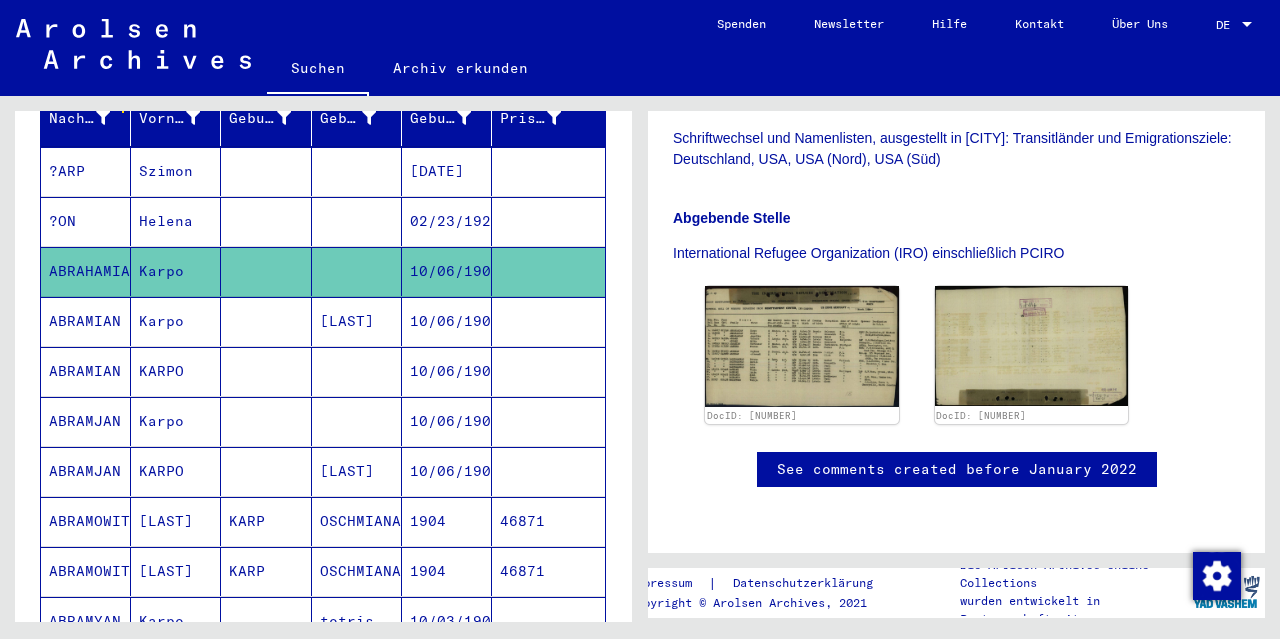 click on "Karpo" at bounding box center (176, 471) 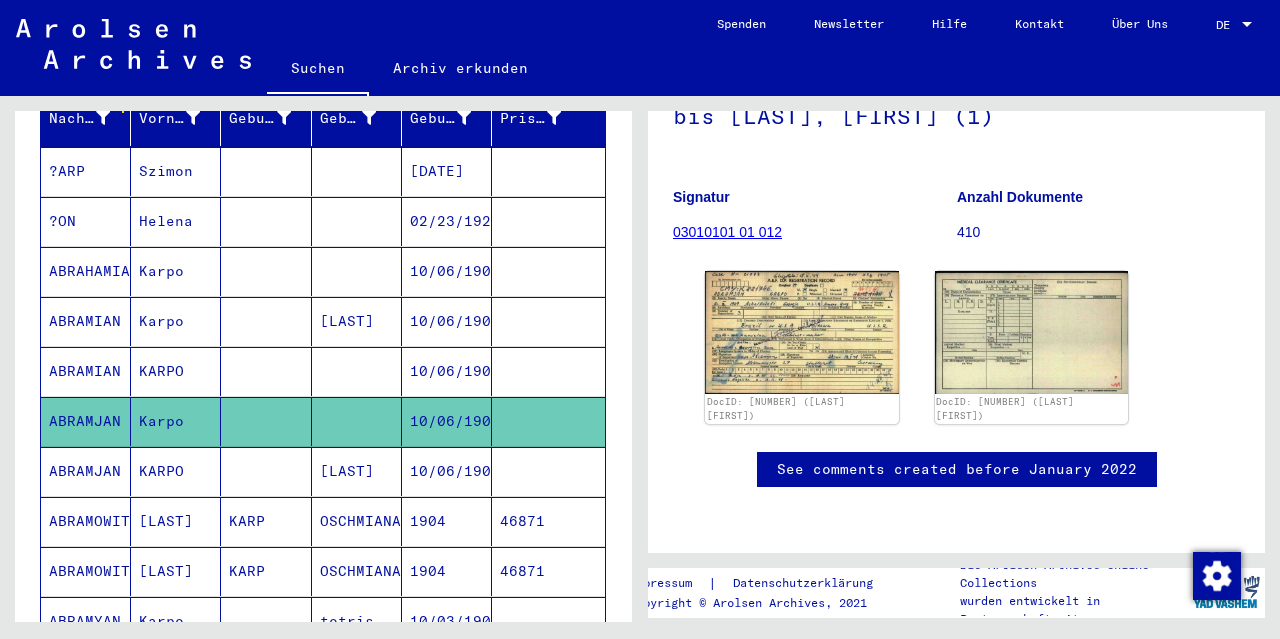 scroll, scrollTop: 317, scrollLeft: 0, axis: vertical 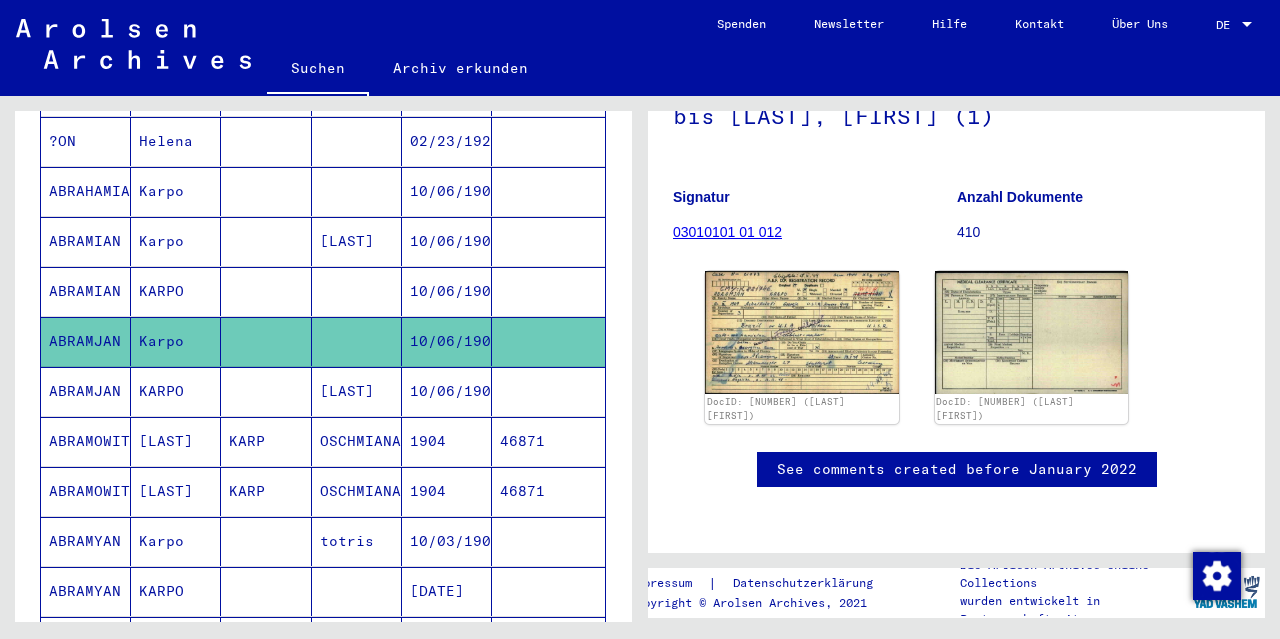 click on "[LAST]" at bounding box center (176, 541) 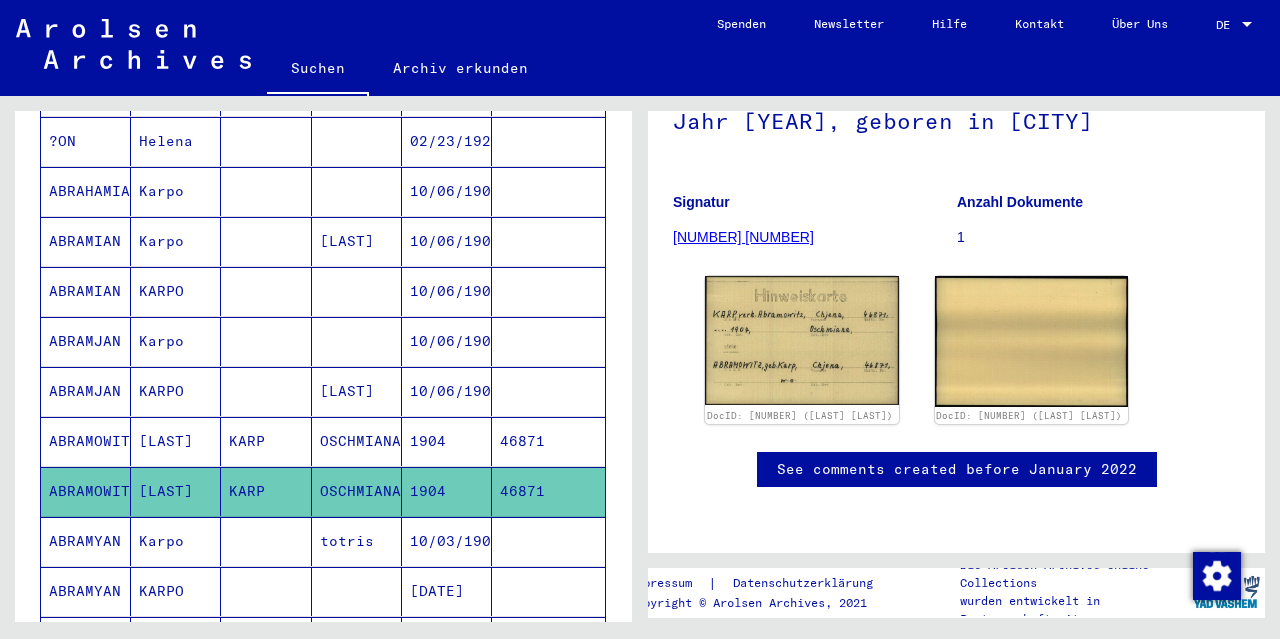 scroll, scrollTop: 285, scrollLeft: 0, axis: vertical 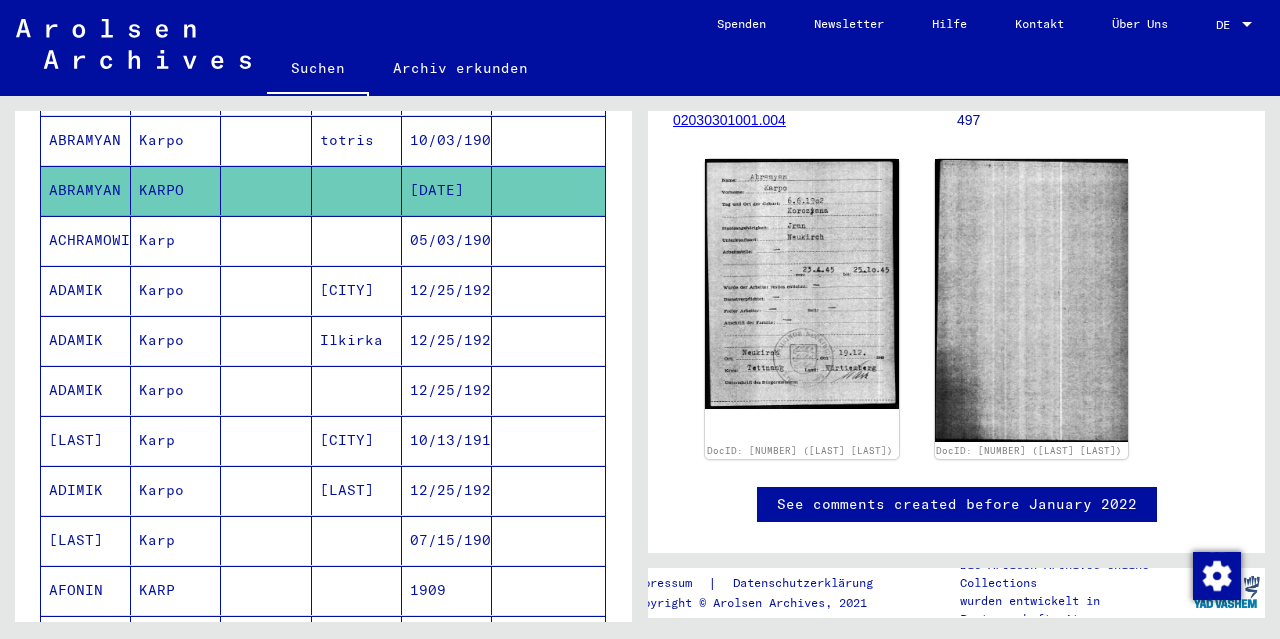 click on "ADIMIK" at bounding box center [86, 540] 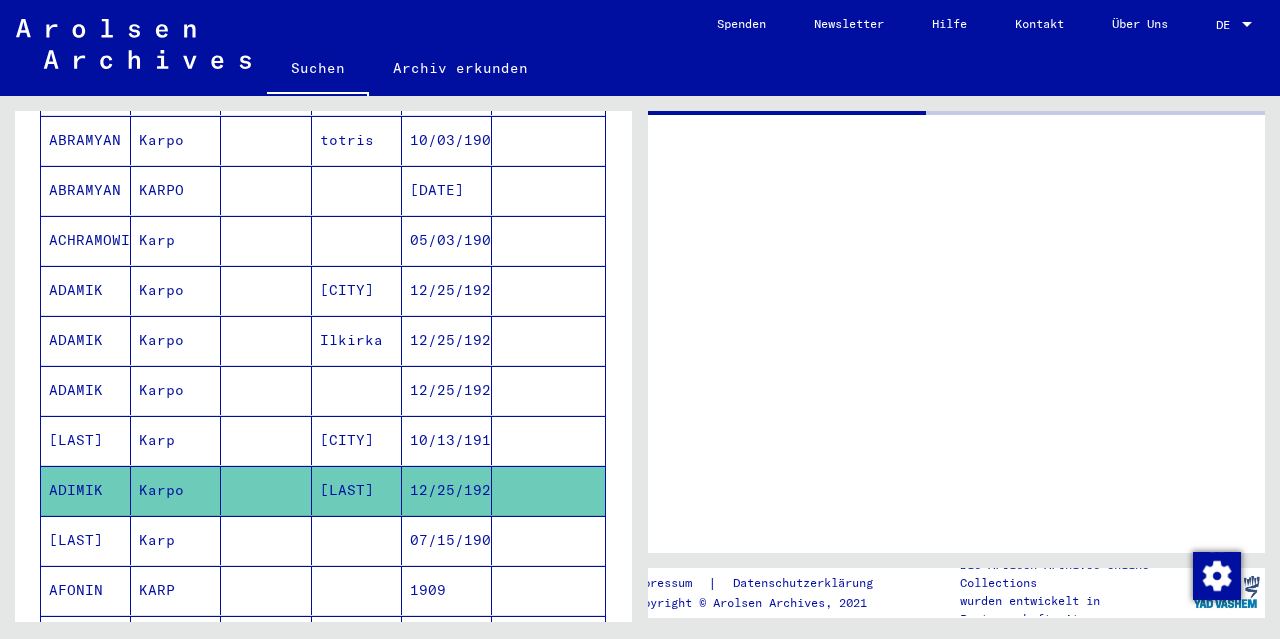 scroll, scrollTop: 0, scrollLeft: 0, axis: both 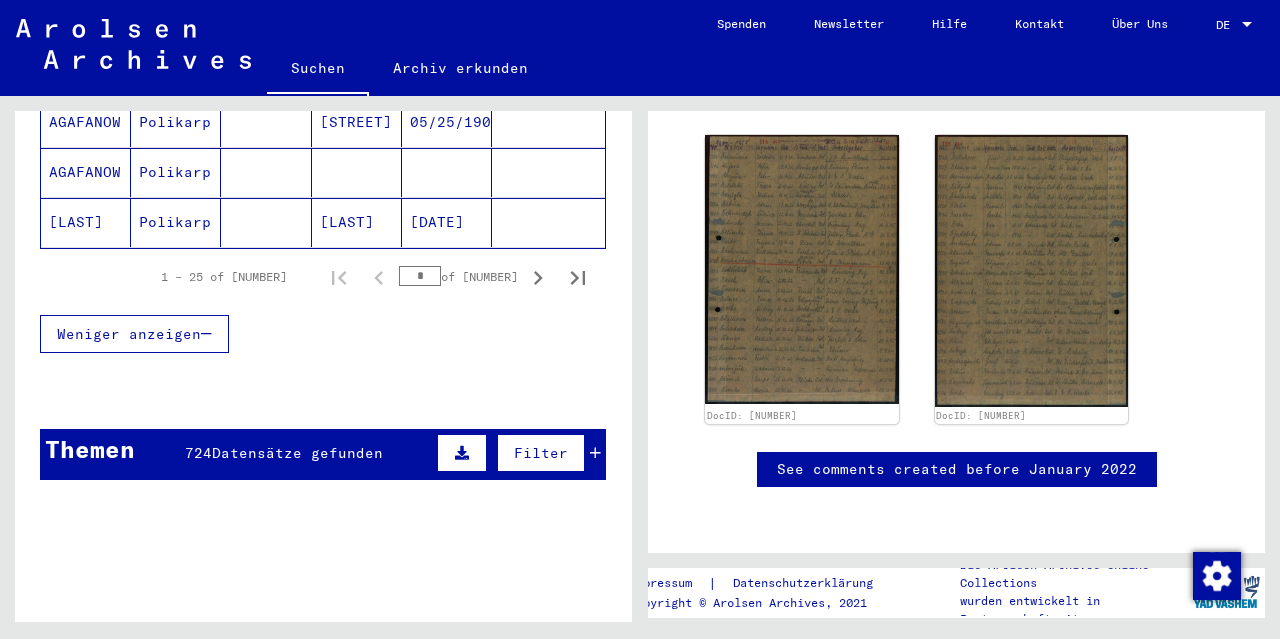 click on "Polikarp" 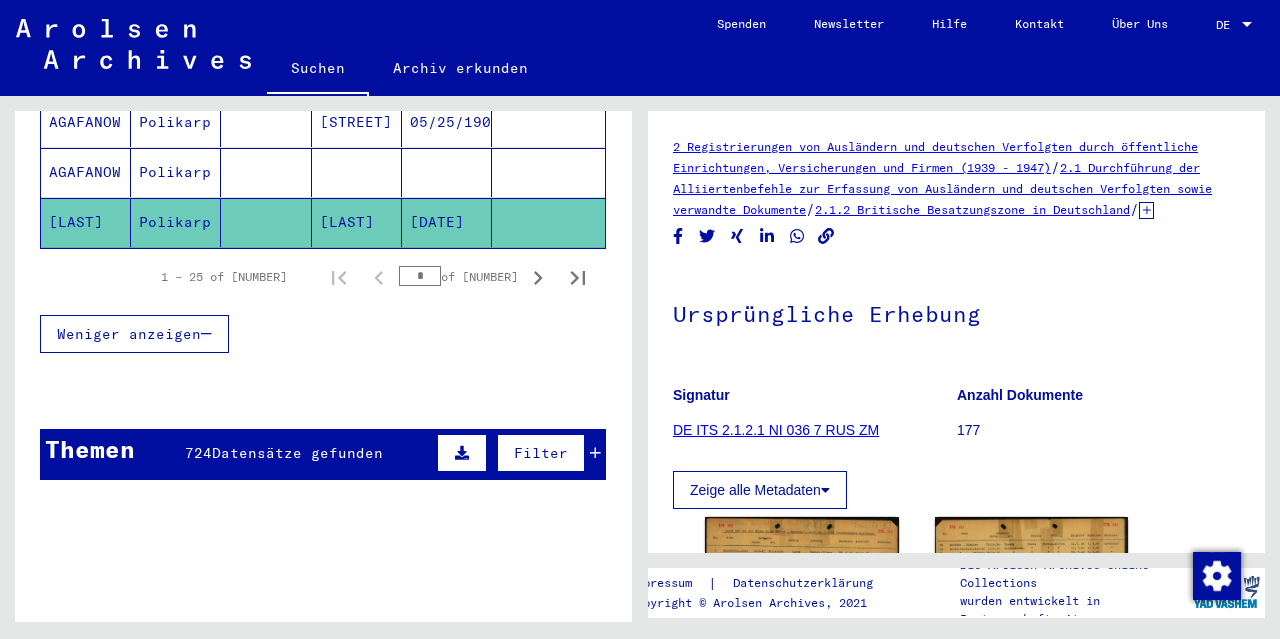 scroll, scrollTop: 283, scrollLeft: 0, axis: vertical 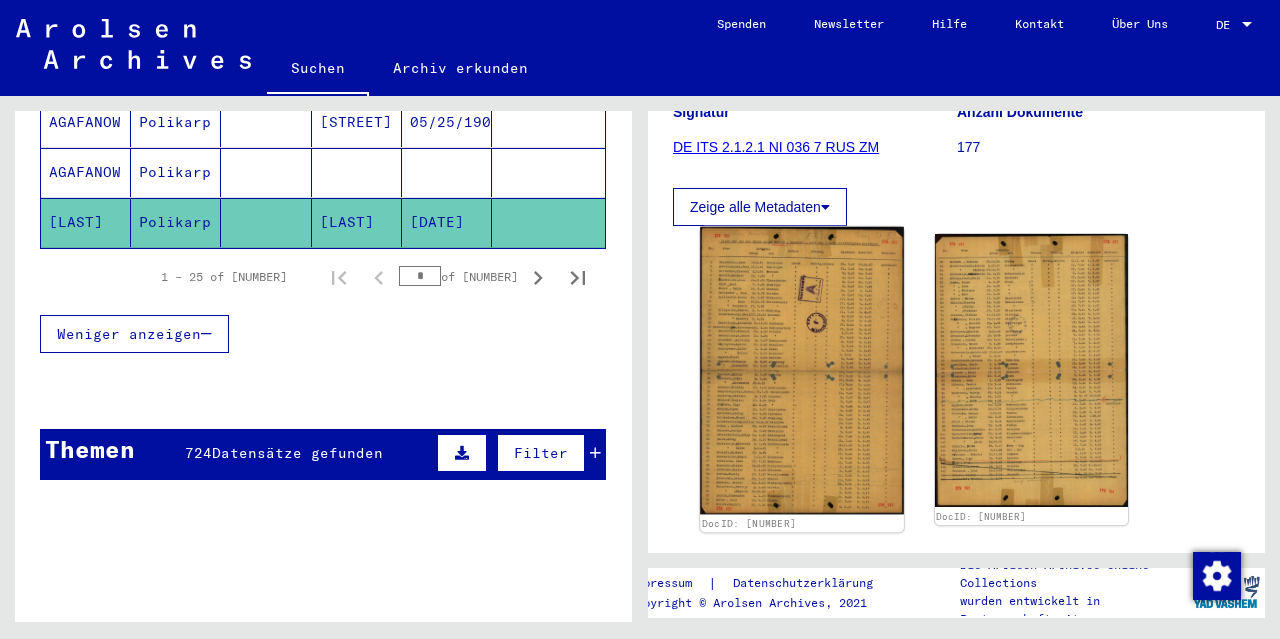 click 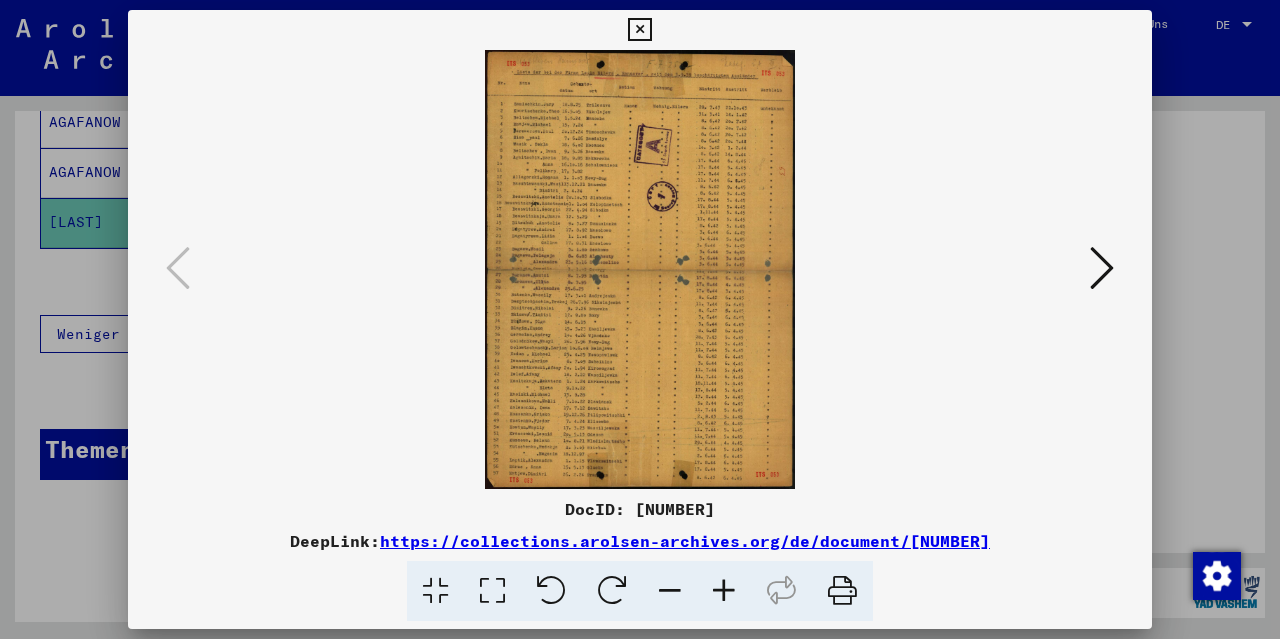 click at bounding box center (639, 30) 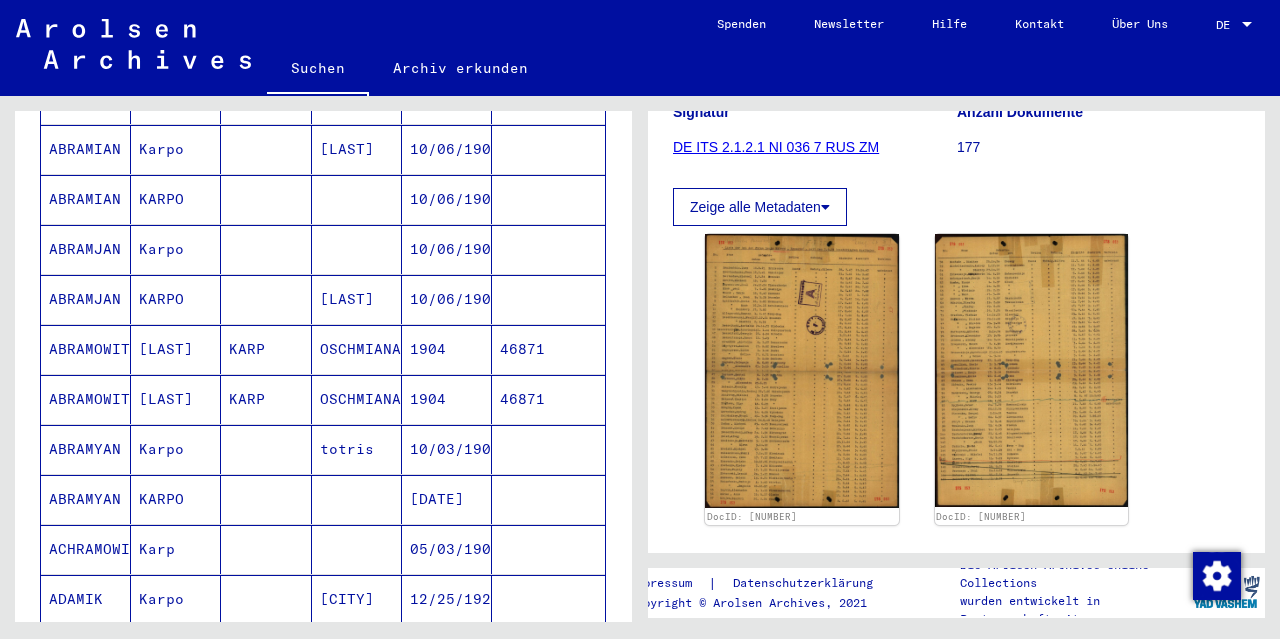 scroll, scrollTop: 0, scrollLeft: 0, axis: both 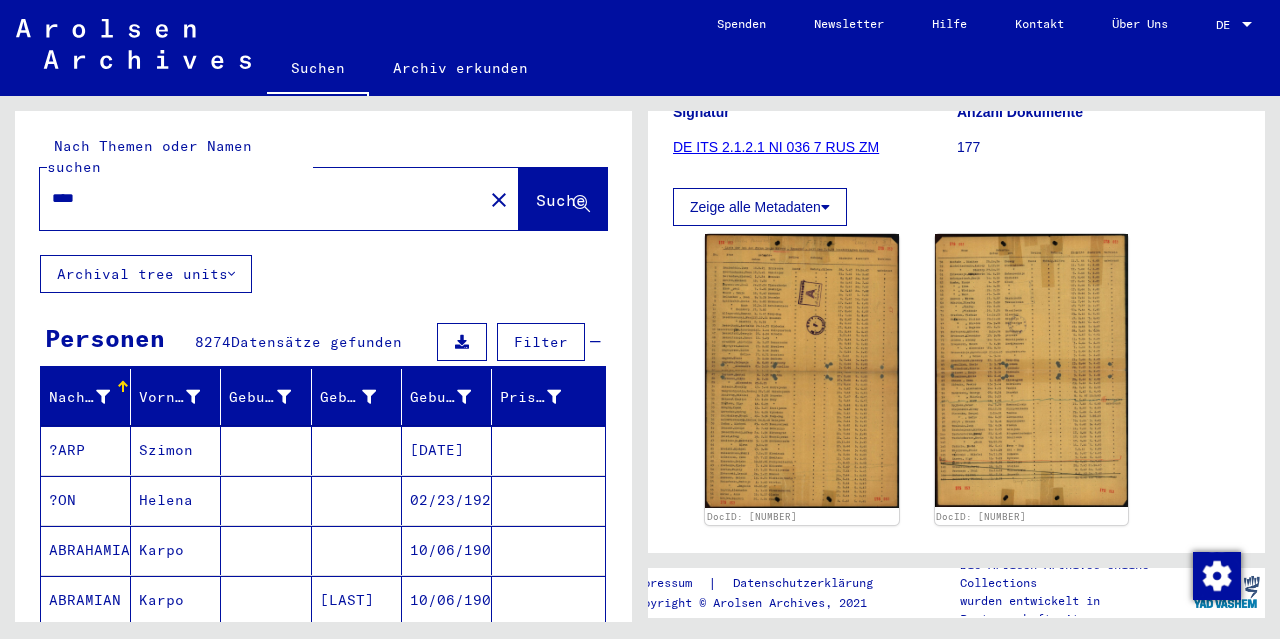 drag, startPoint x: 178, startPoint y: 180, endPoint x: 0, endPoint y: 182, distance: 178.01123 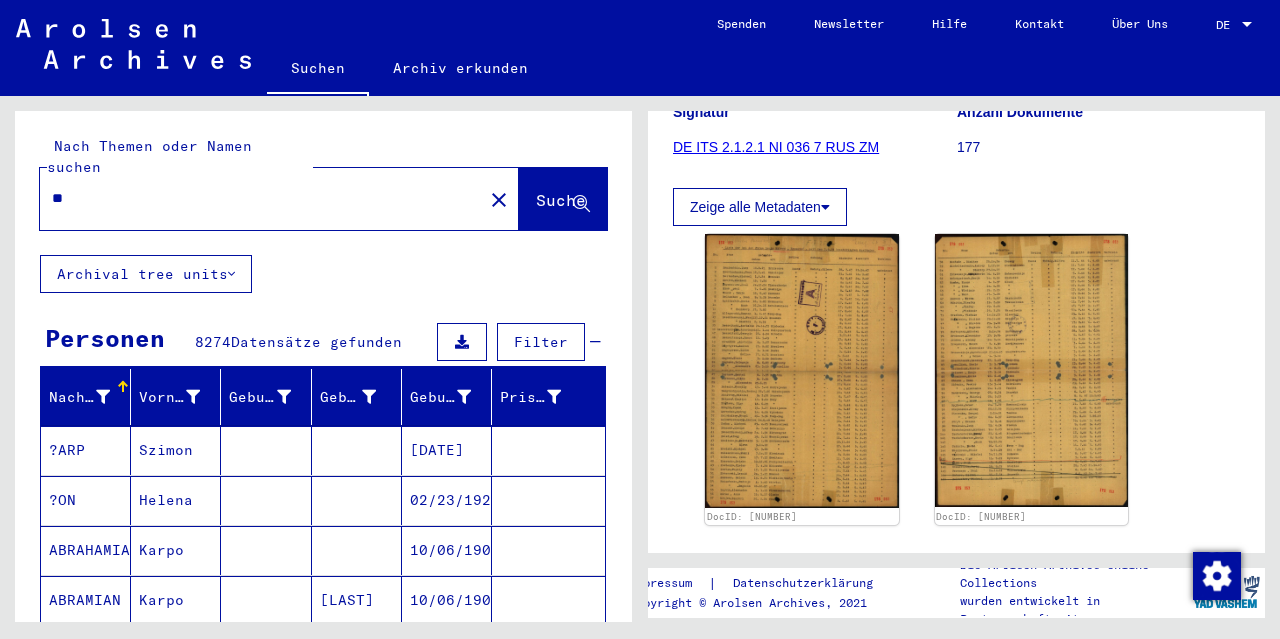 type on "*" 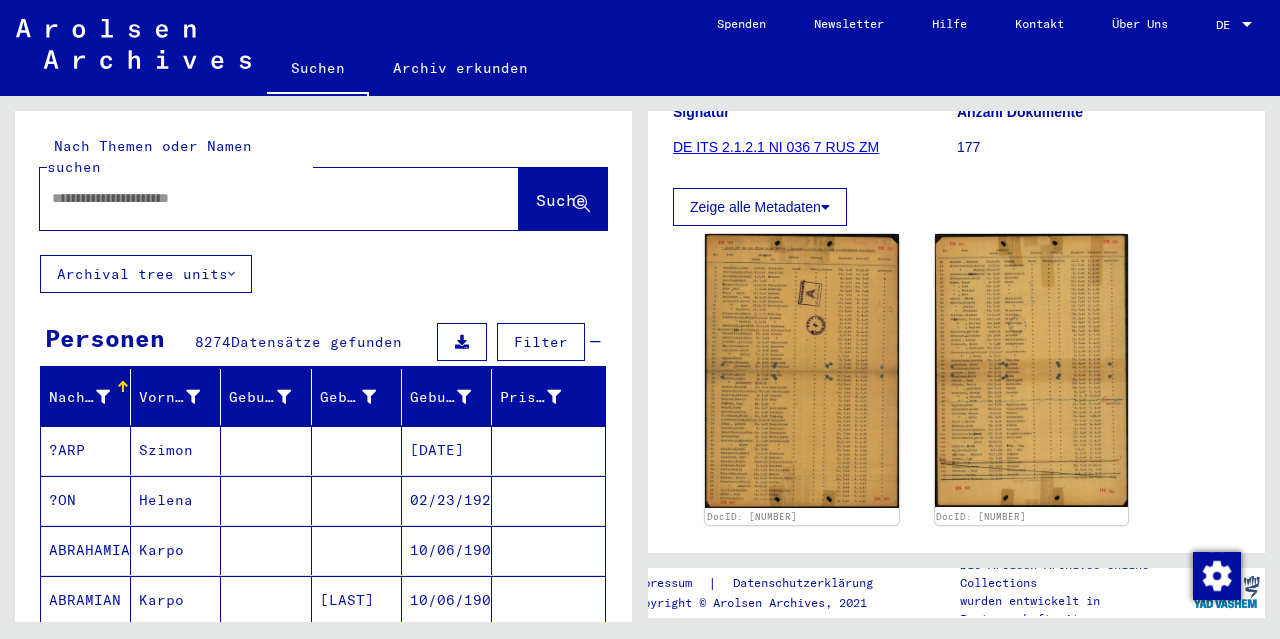 click at bounding box center [261, 198] 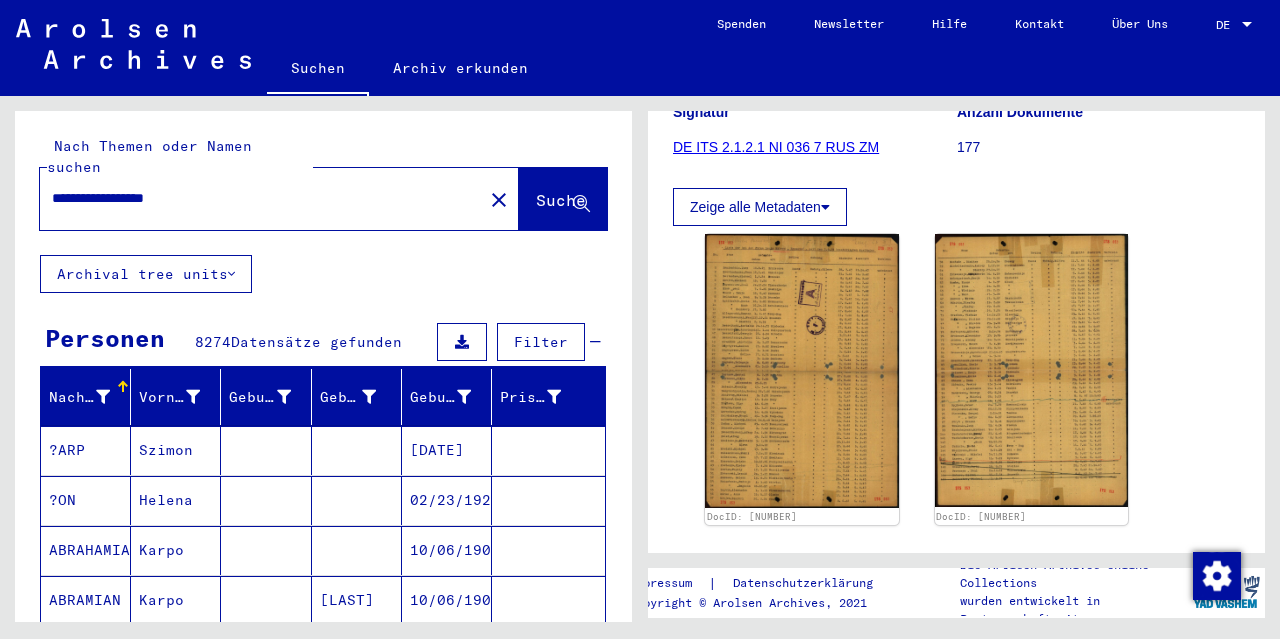 scroll, scrollTop: 0, scrollLeft: 0, axis: both 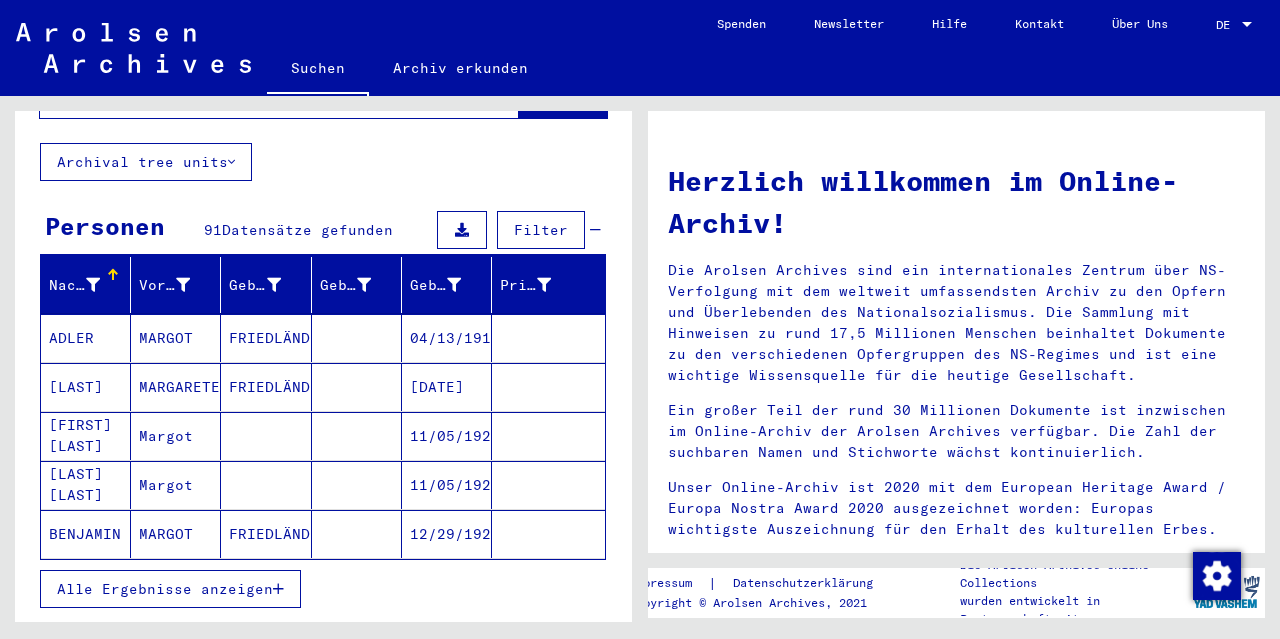 click on "MARGOT" at bounding box center [176, 387] 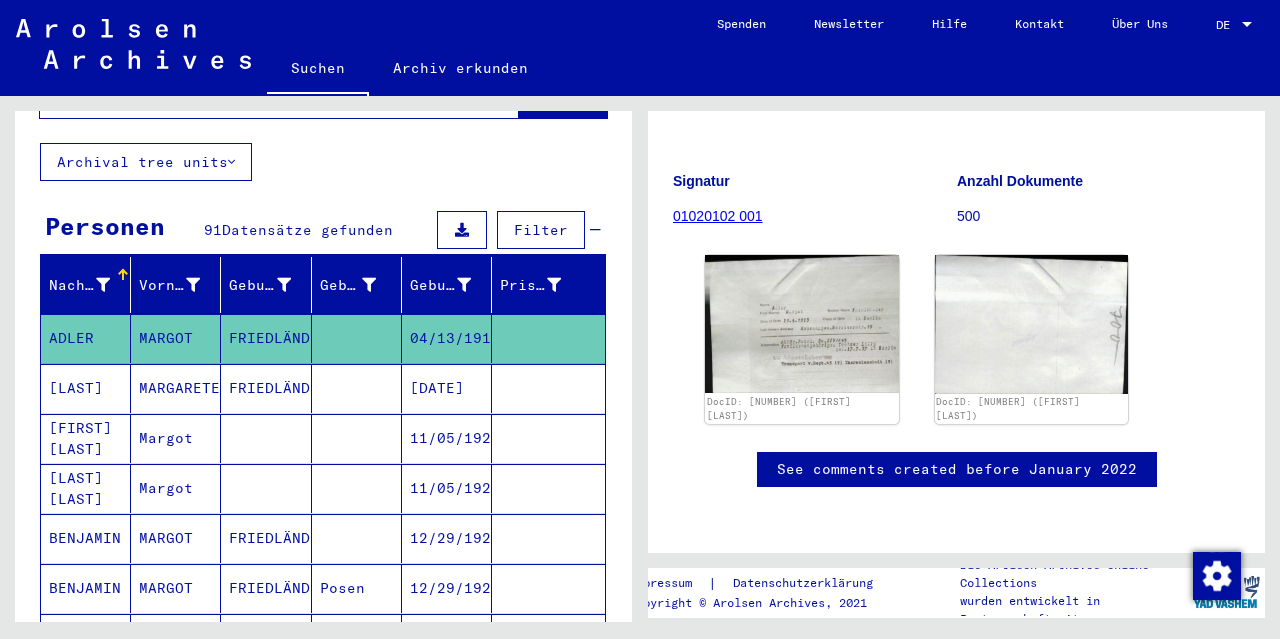 scroll, scrollTop: 242, scrollLeft: 0, axis: vertical 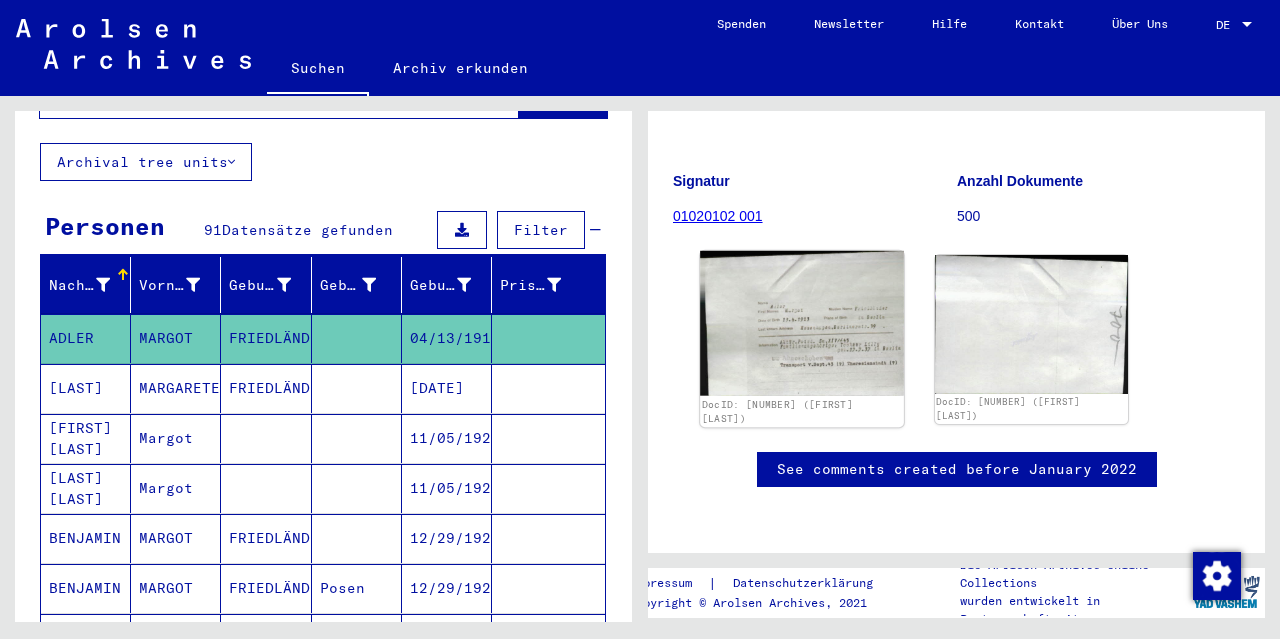 click 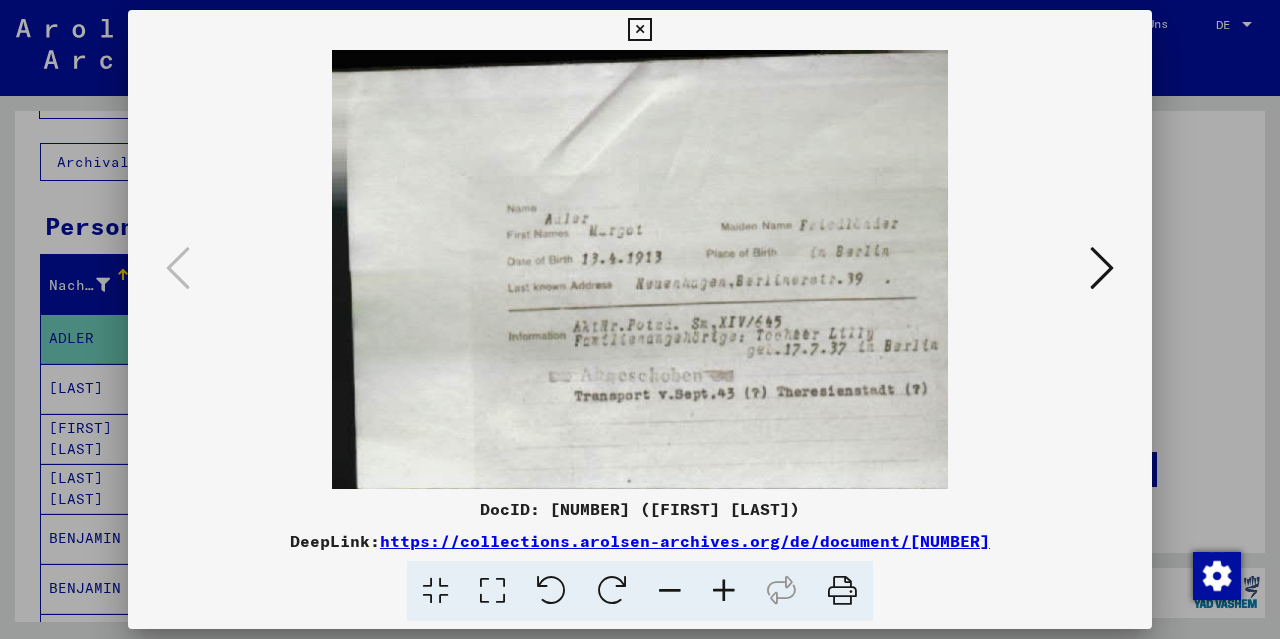 click at bounding box center [1102, 268] 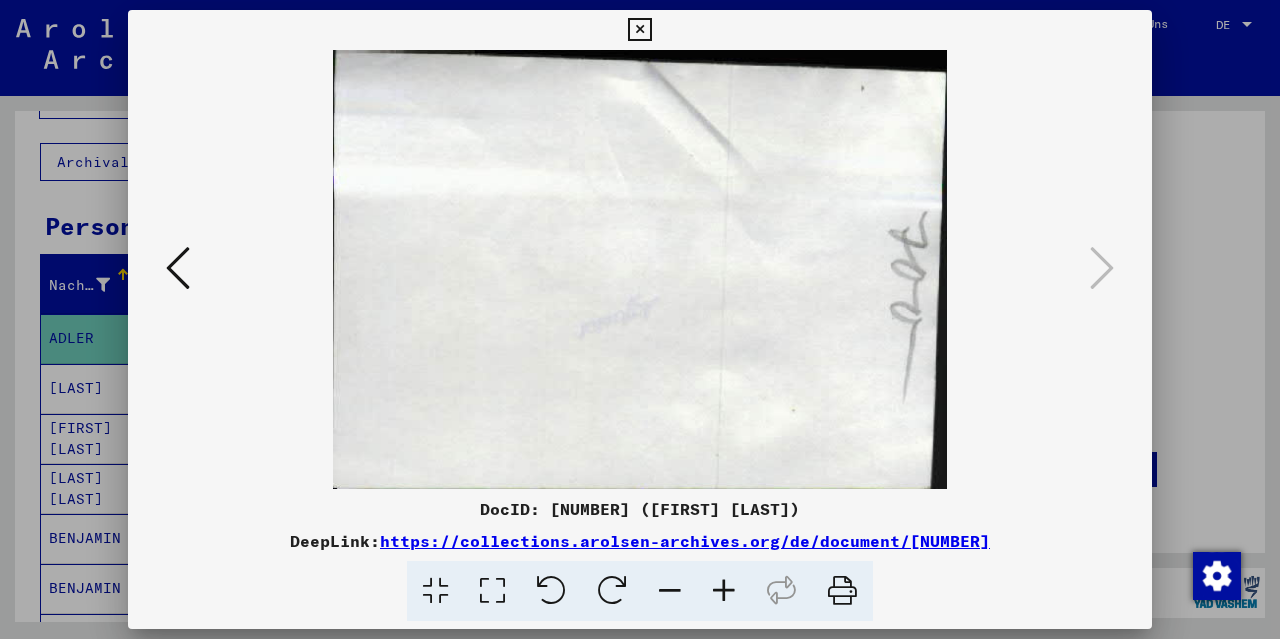 click at bounding box center (639, 30) 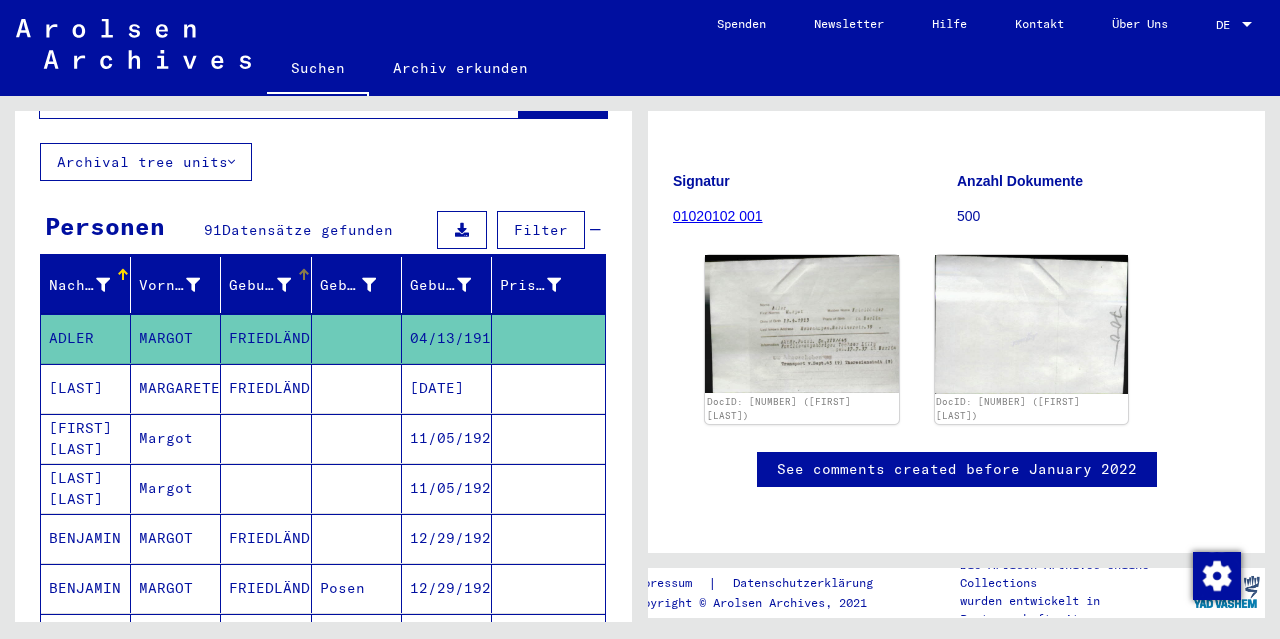 scroll, scrollTop: 0, scrollLeft: 0, axis: both 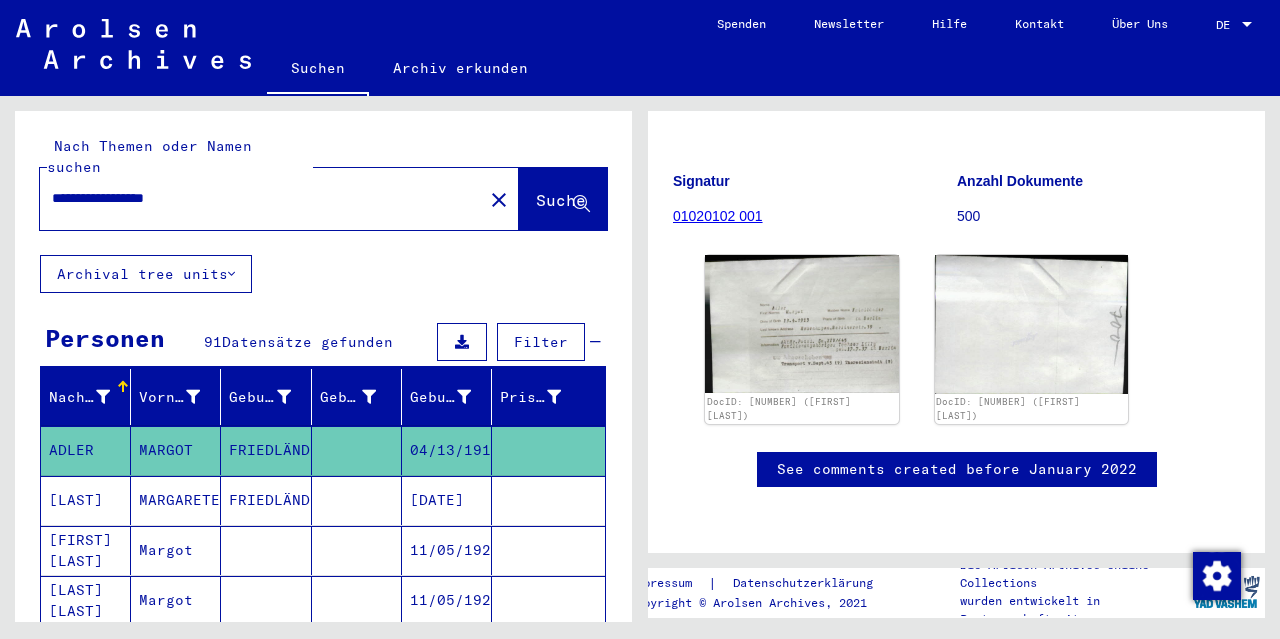 drag, startPoint x: 109, startPoint y: 176, endPoint x: 10, endPoint y: 181, distance: 99.12618 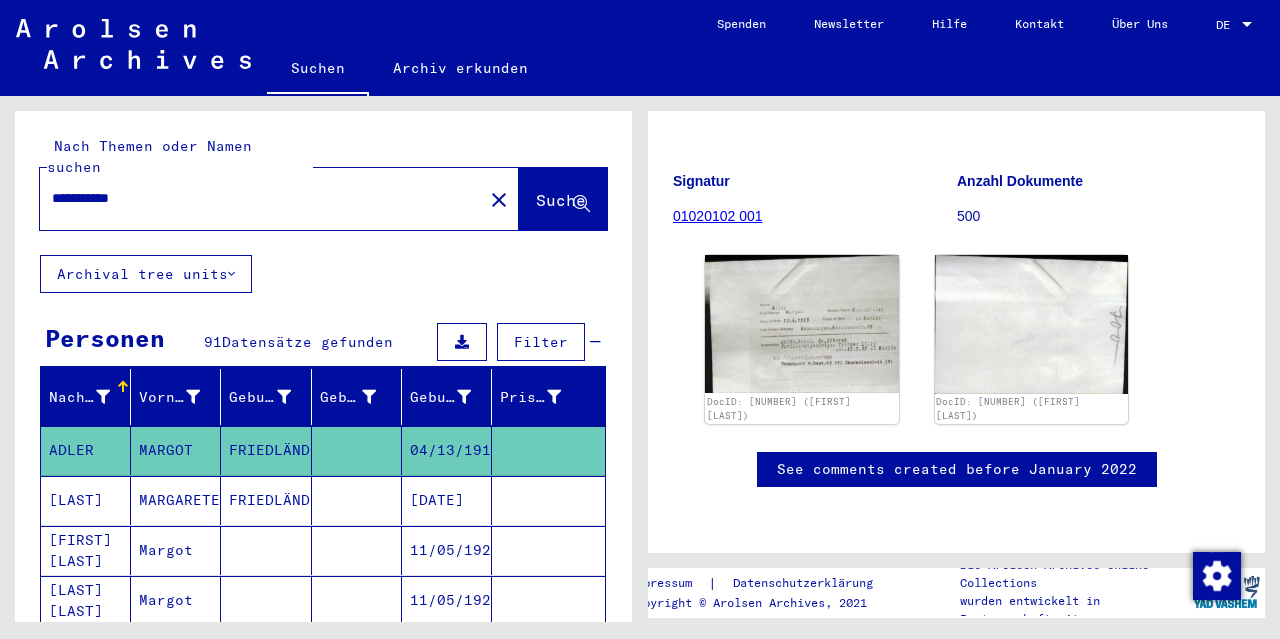 type on "**********" 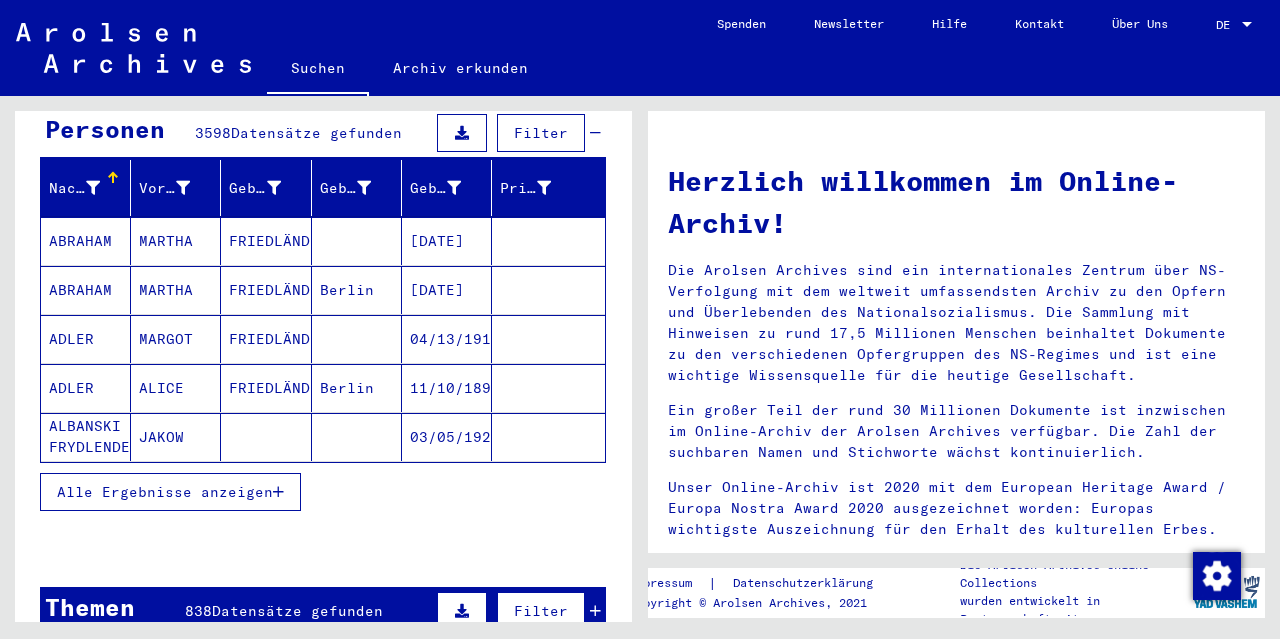 scroll, scrollTop: 217, scrollLeft: 0, axis: vertical 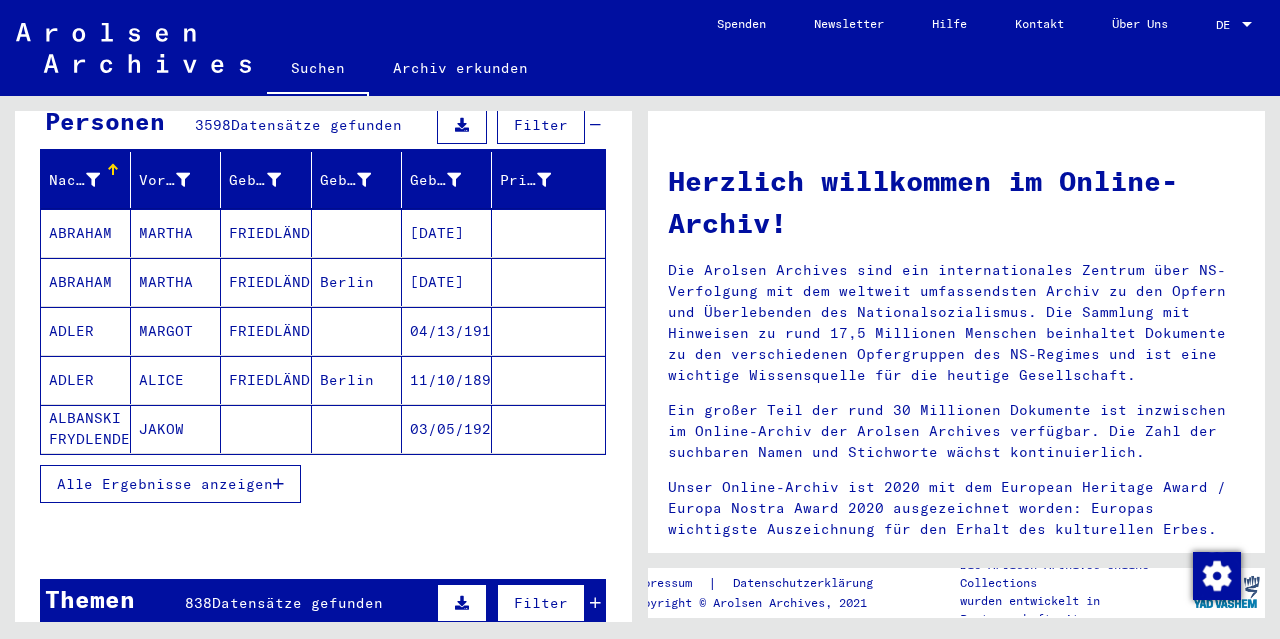click on "MARTHA" at bounding box center (176, 282) 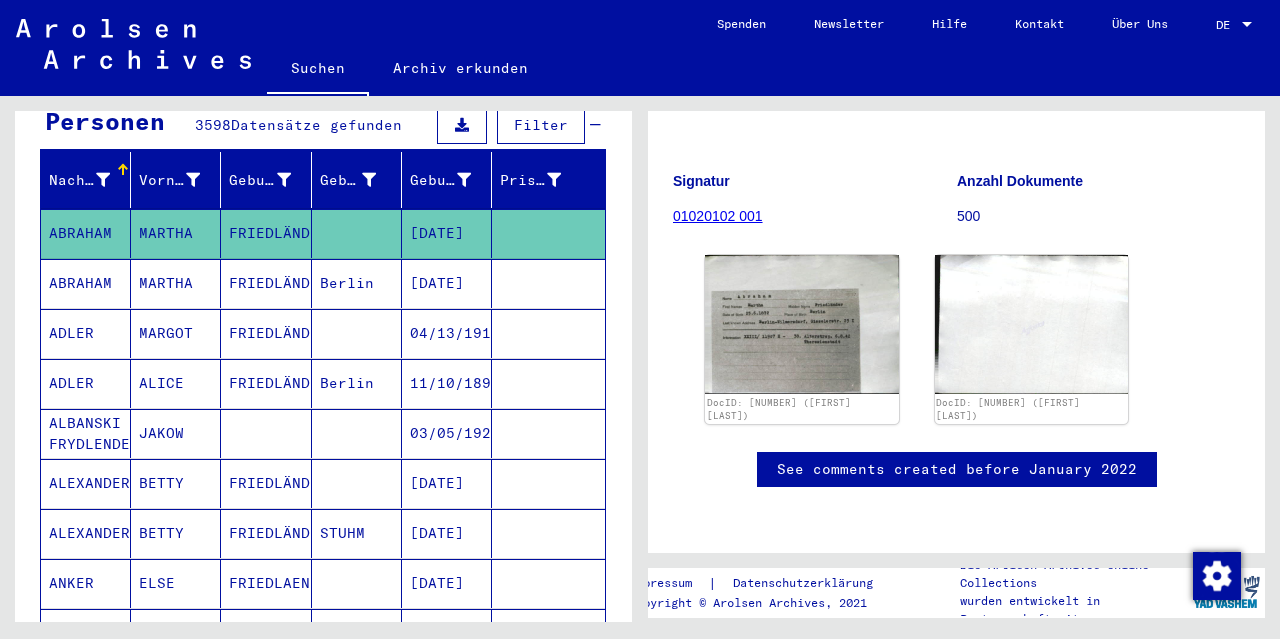 scroll, scrollTop: 256, scrollLeft: 0, axis: vertical 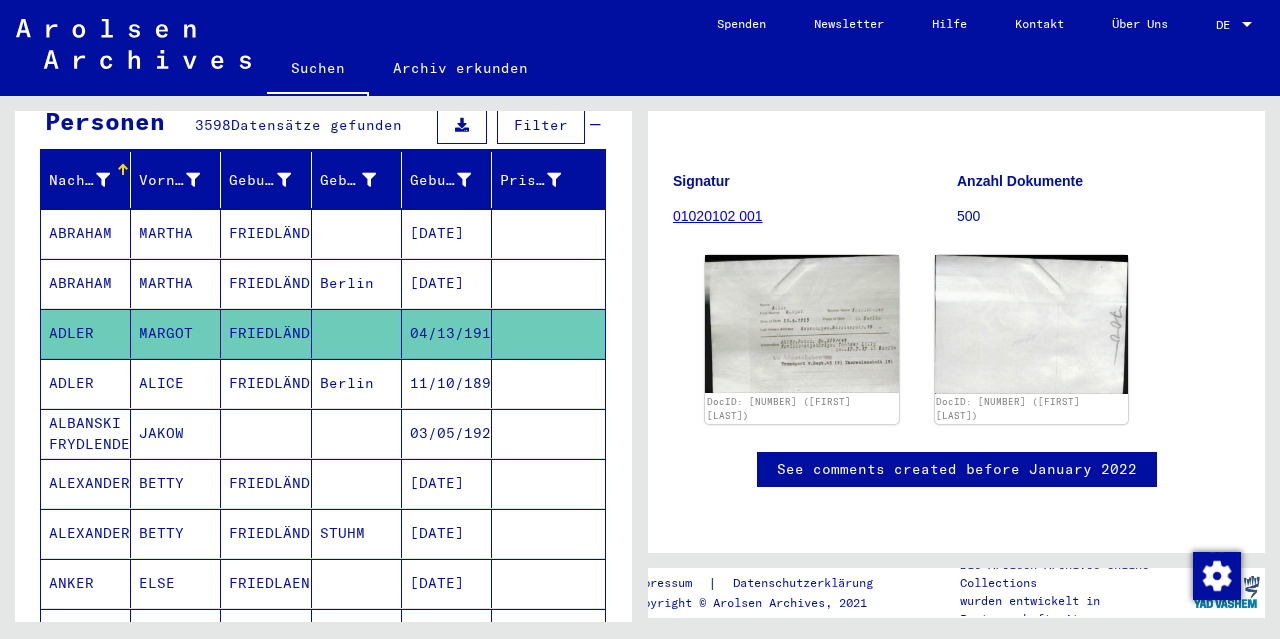 click on "BETTY" at bounding box center (176, 533) 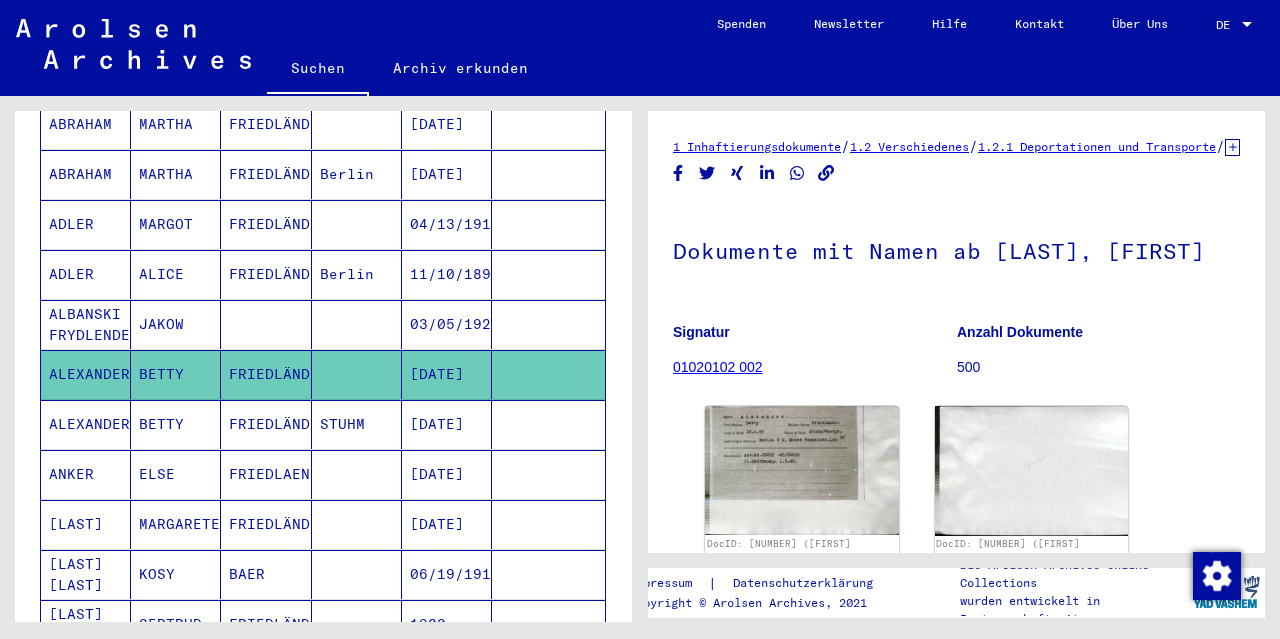 scroll, scrollTop: 389, scrollLeft: 0, axis: vertical 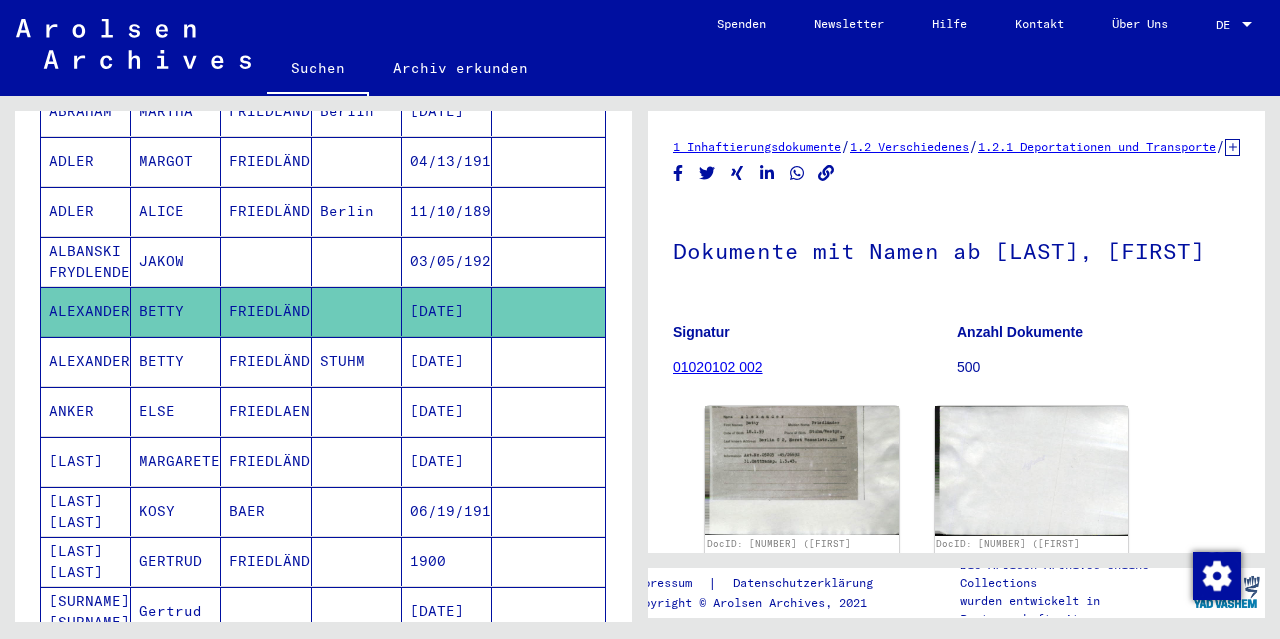 click on "KOSY" at bounding box center (176, 561) 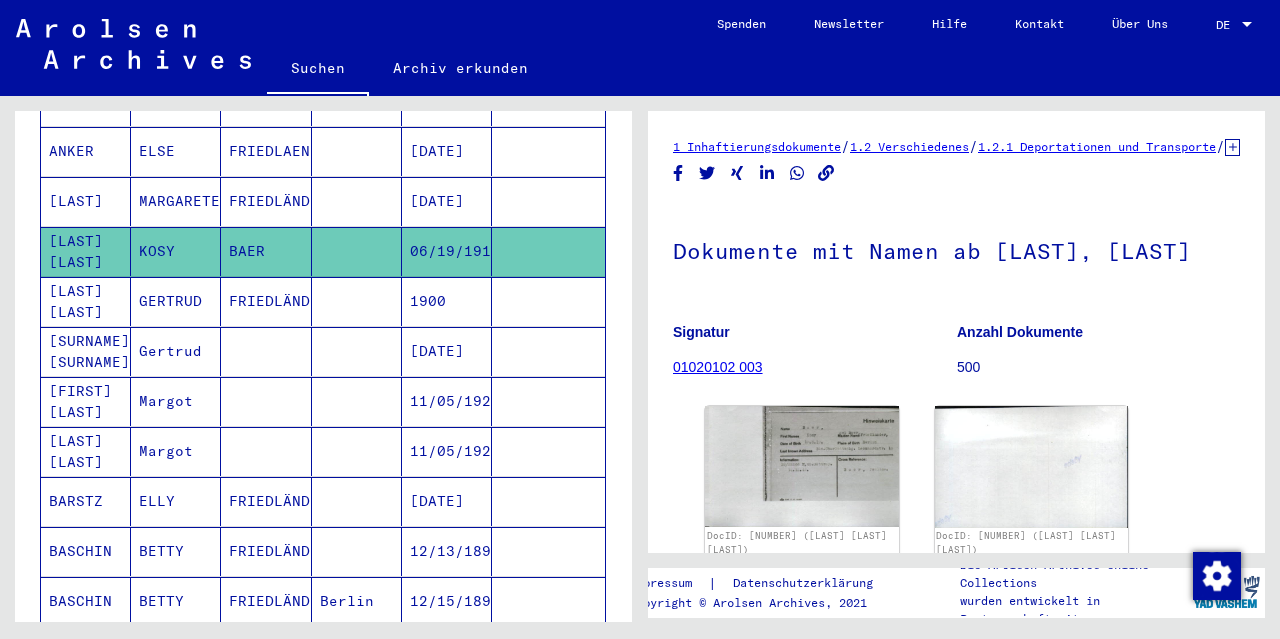 scroll, scrollTop: 726, scrollLeft: 0, axis: vertical 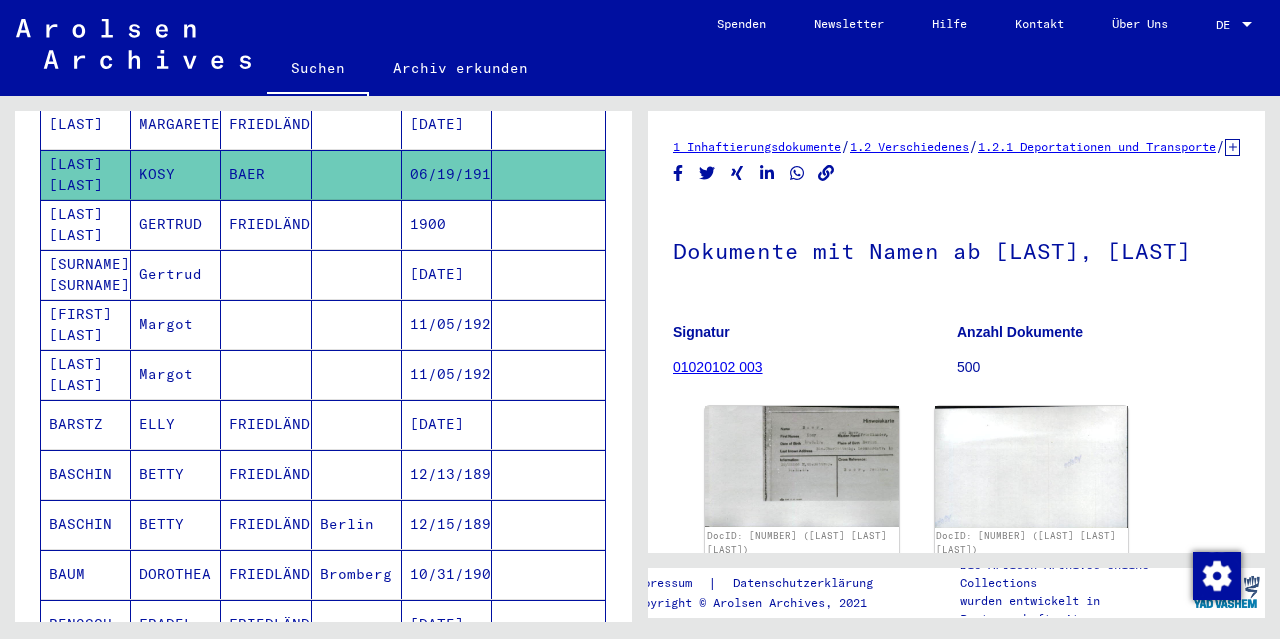 click on "BETTY" at bounding box center (176, 574) 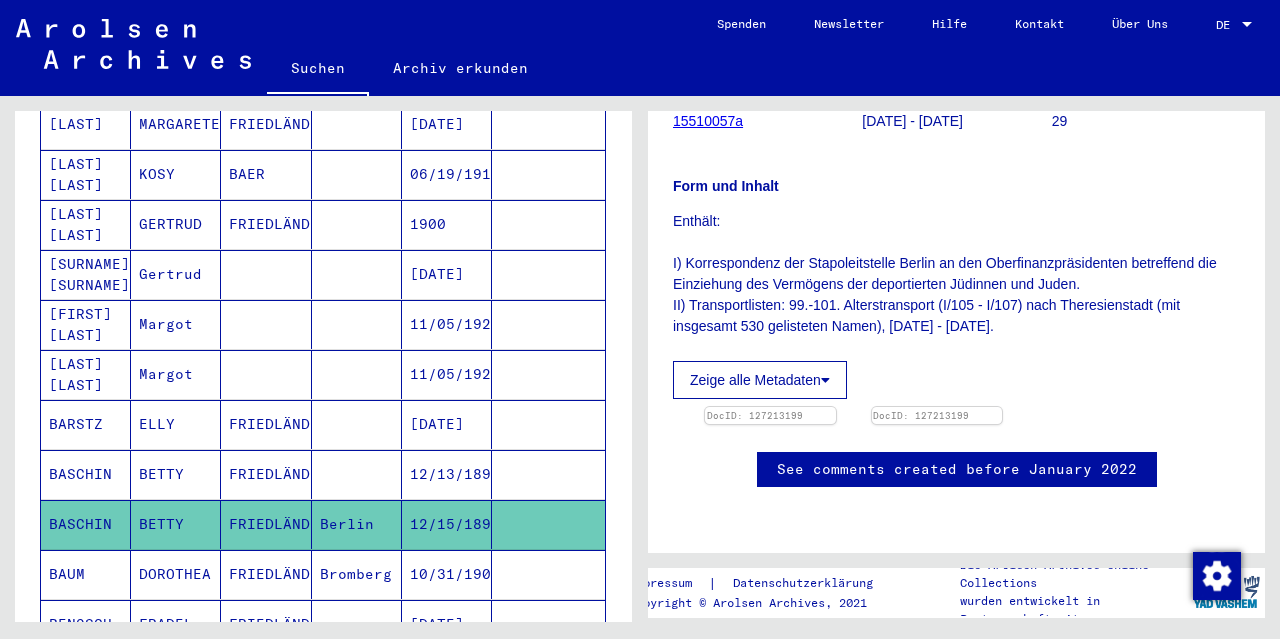 scroll, scrollTop: 450, scrollLeft: 0, axis: vertical 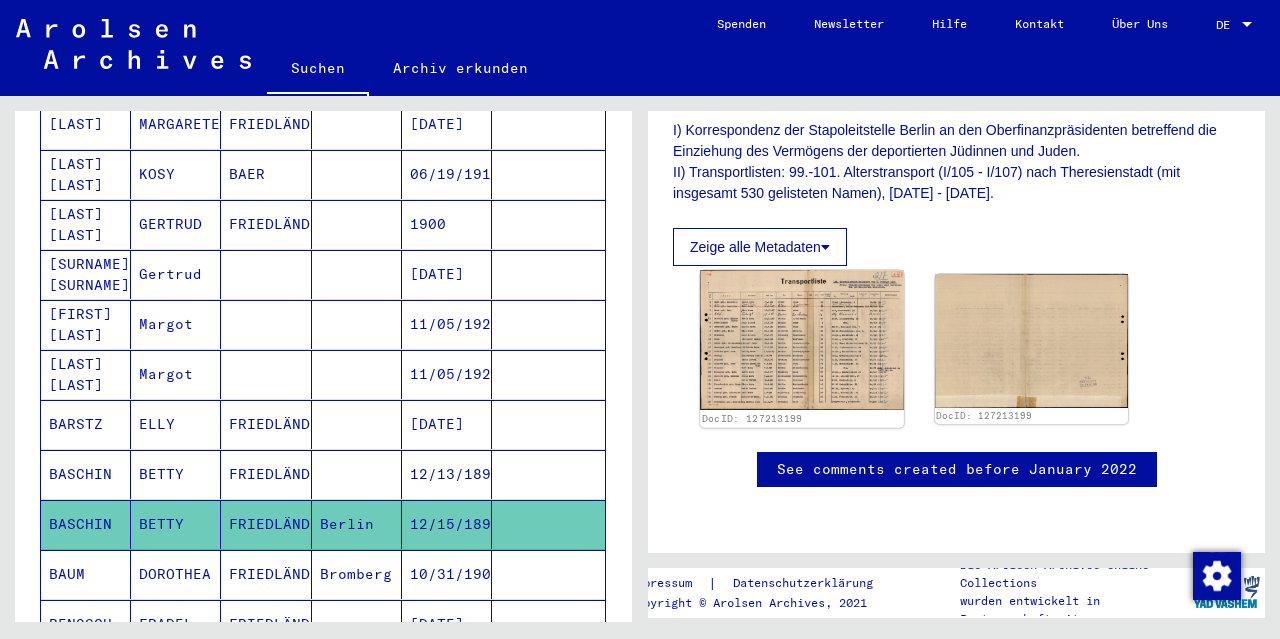 click 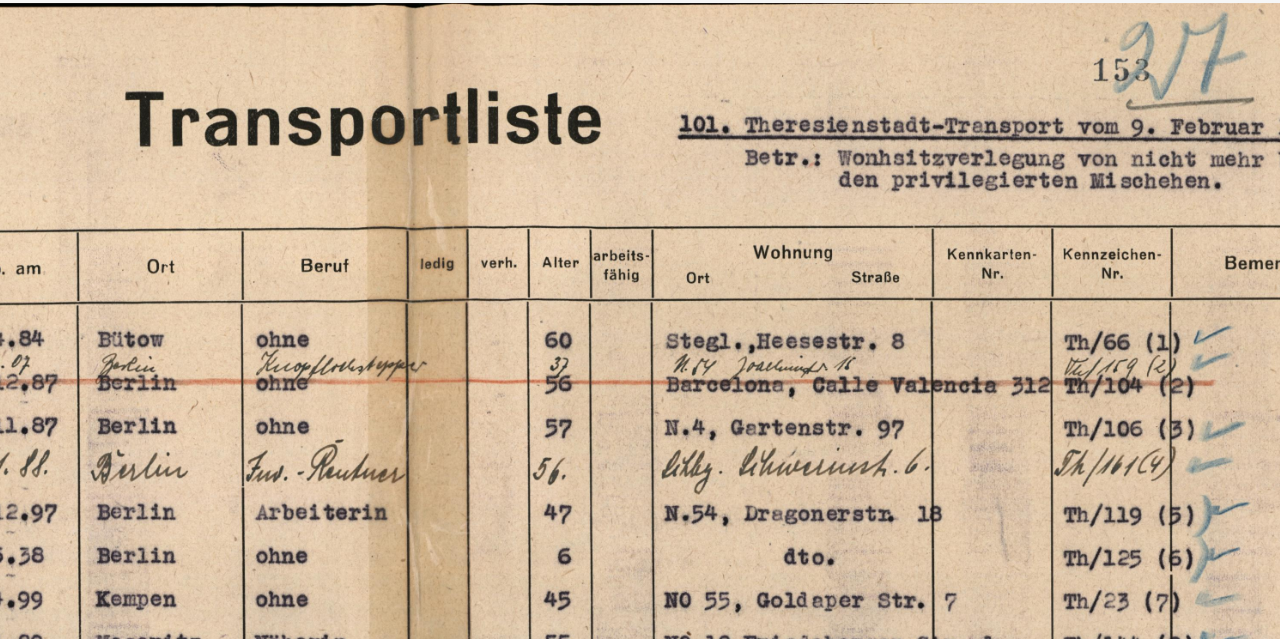 scroll, scrollTop: 726, scrollLeft: 0, axis: vertical 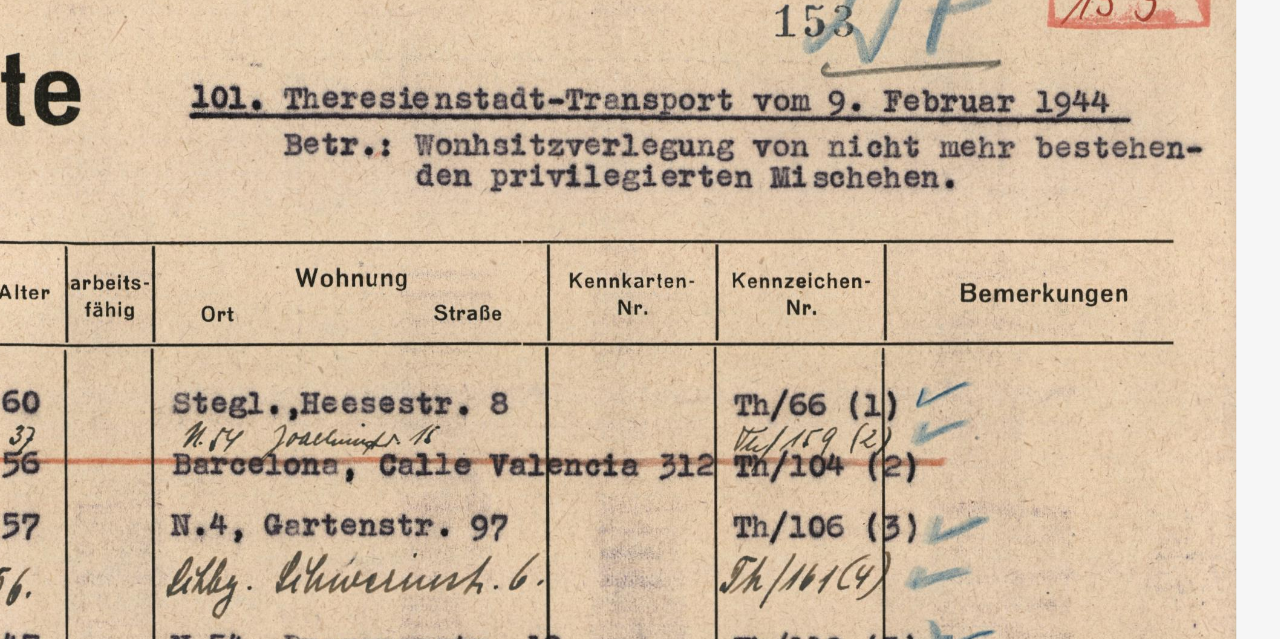click at bounding box center [640, 269] 